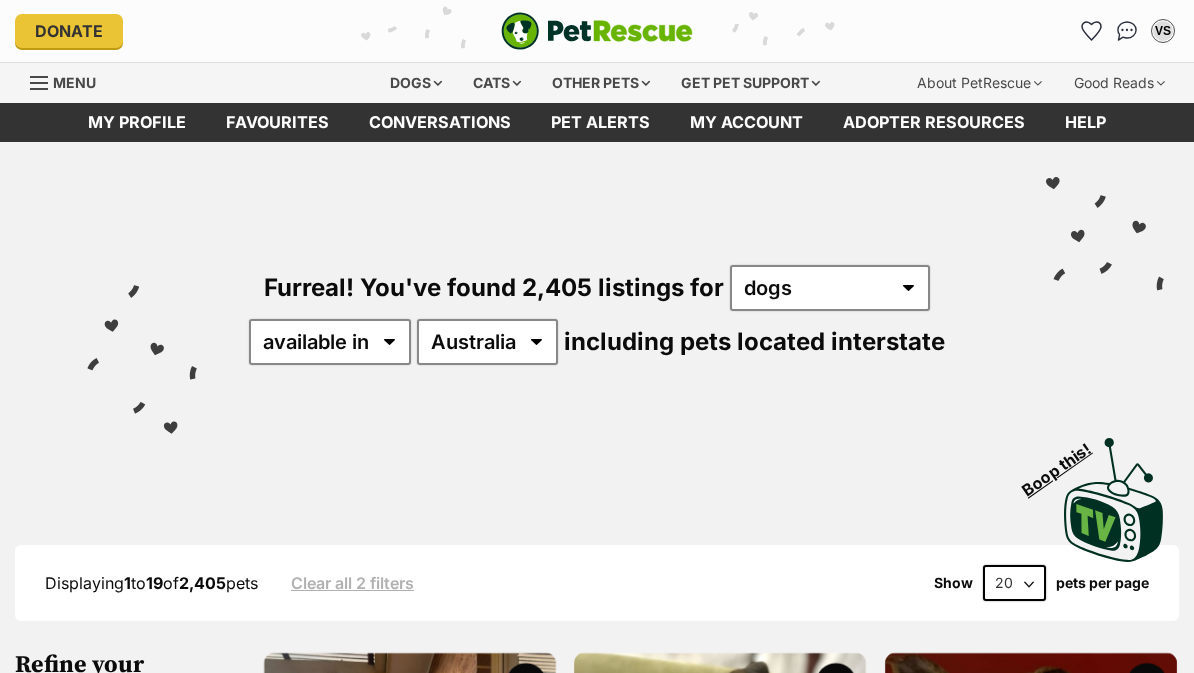 scroll, scrollTop: 0, scrollLeft: 0, axis: both 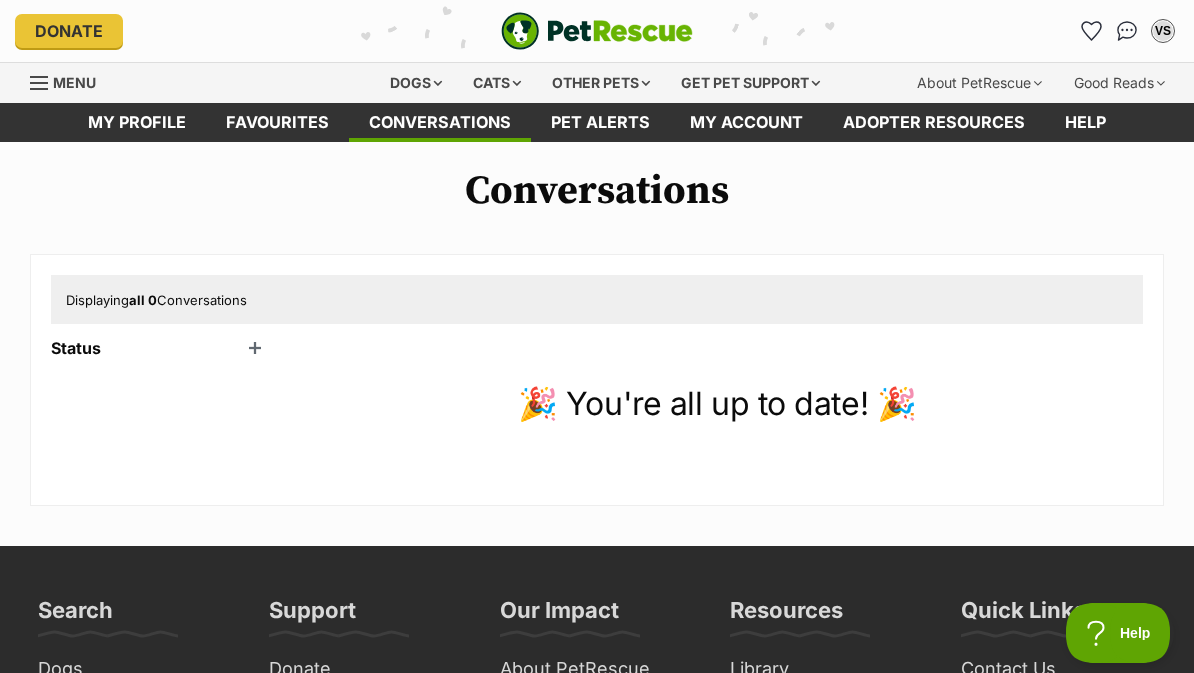 click on "Status" at bounding box center [161, 348] 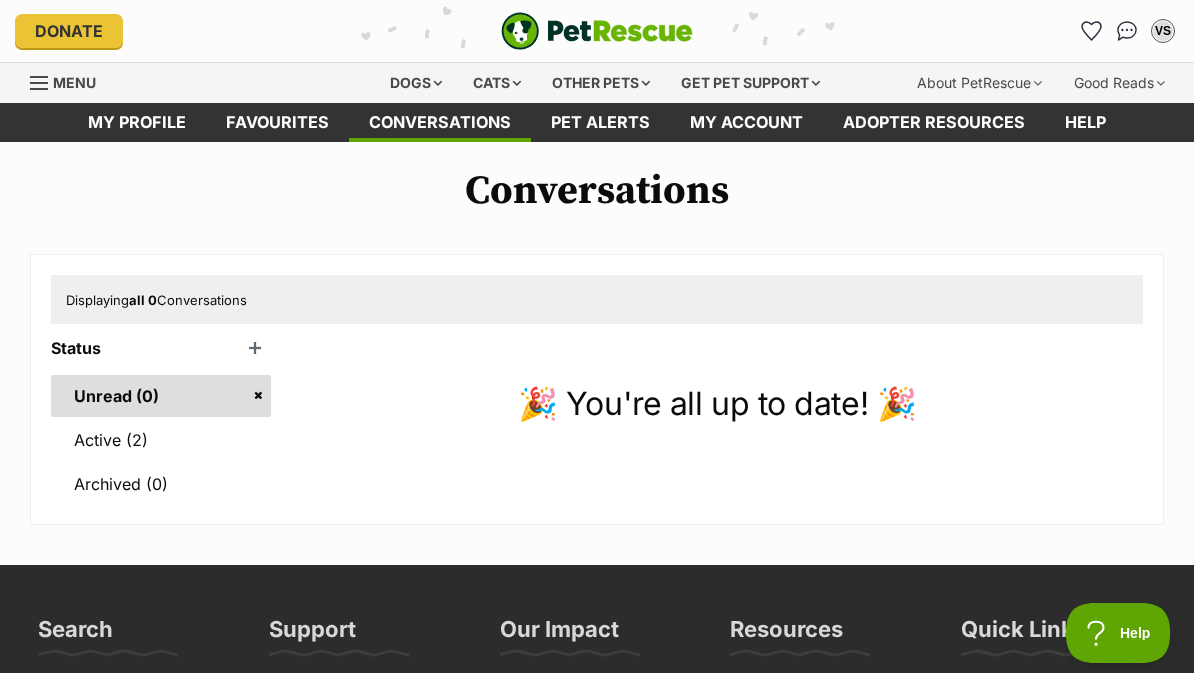 scroll, scrollTop: 0, scrollLeft: 0, axis: both 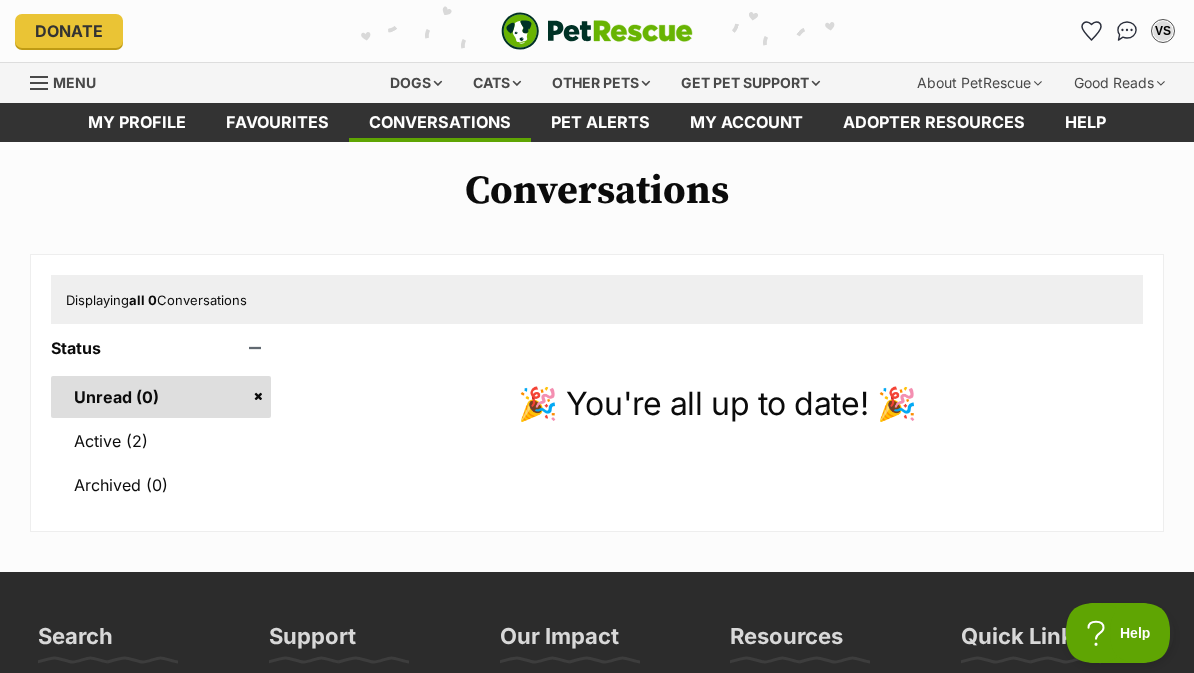 click on "Active (2)" at bounding box center (161, 441) 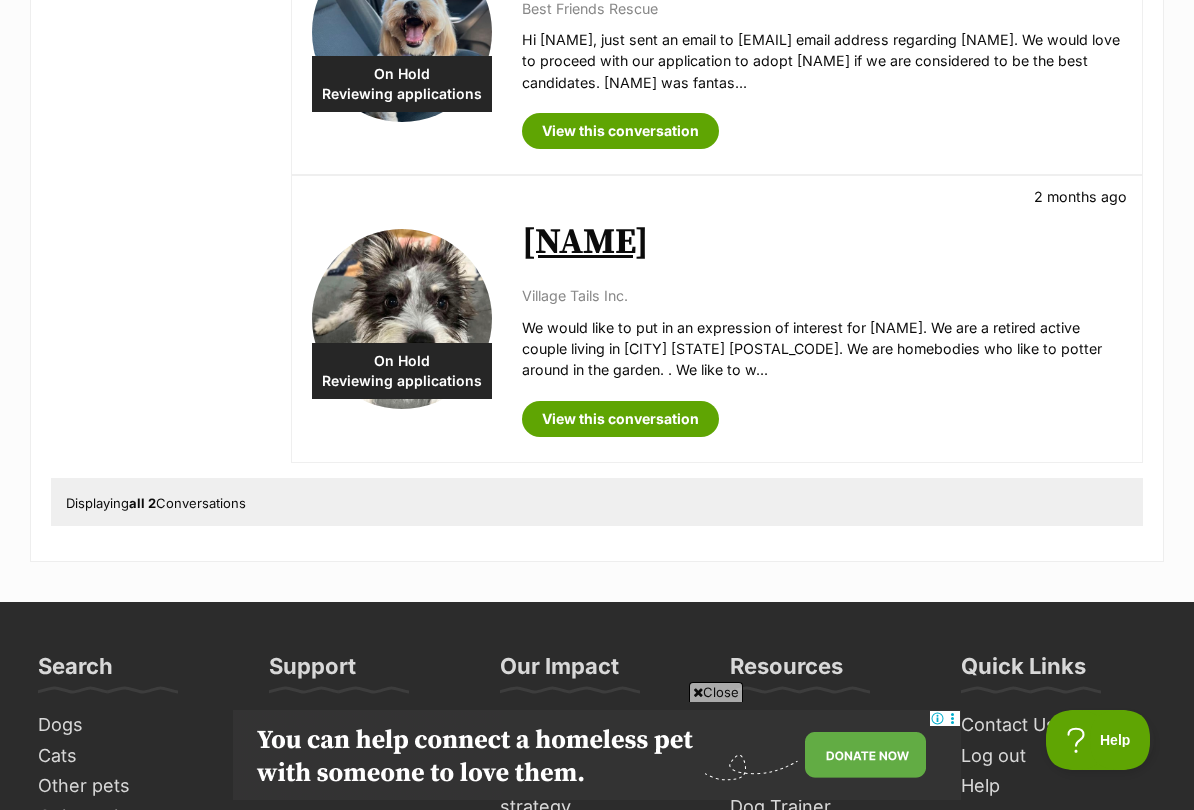 scroll, scrollTop: 454, scrollLeft: 0, axis: vertical 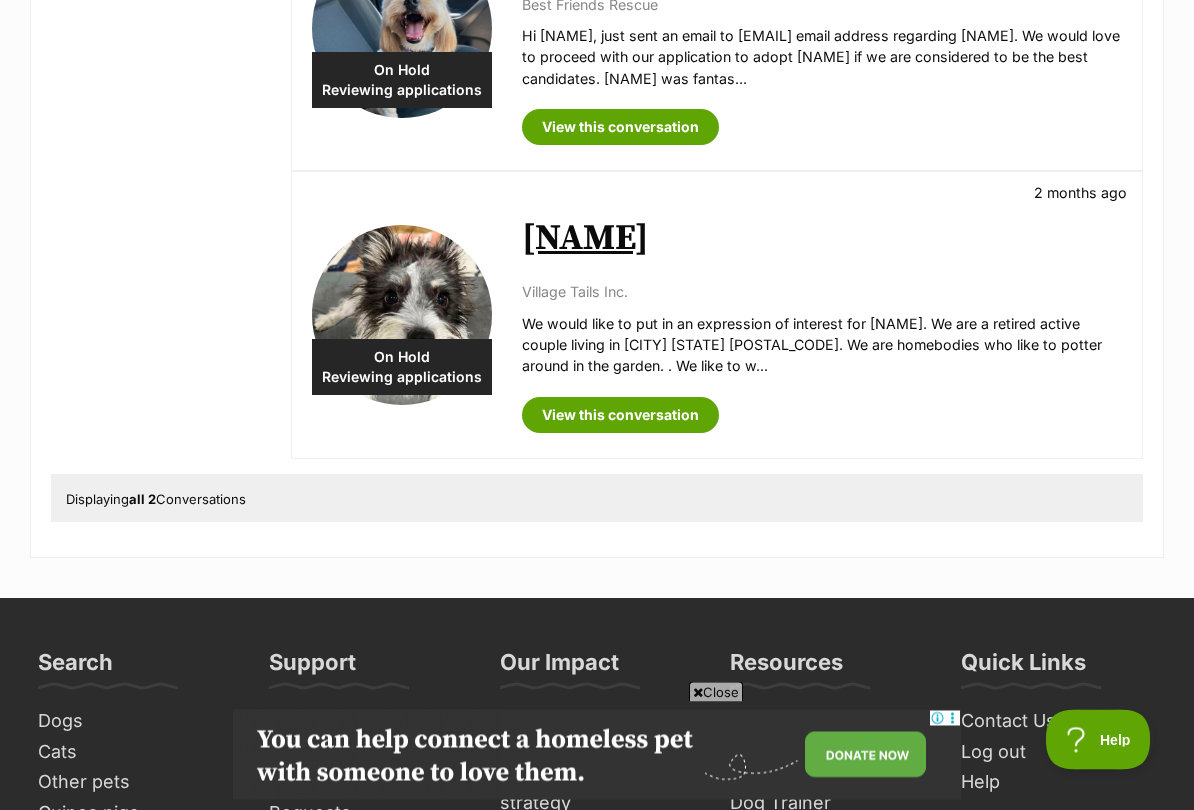 click at bounding box center (402, 316) 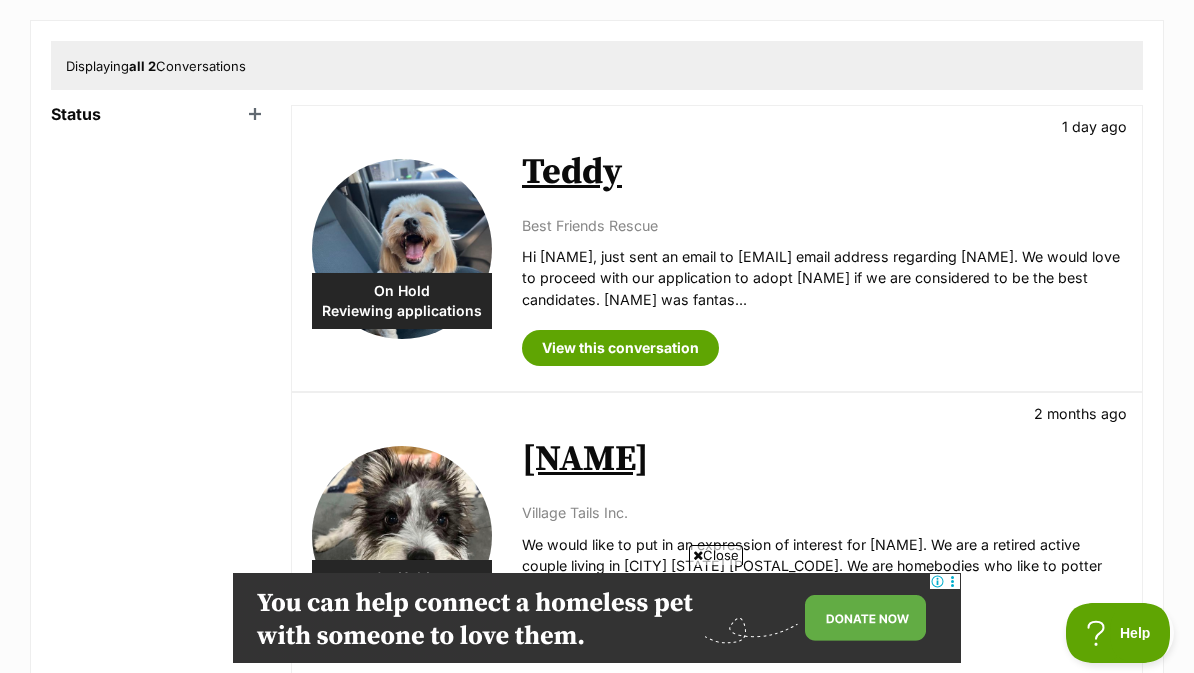 scroll, scrollTop: 129, scrollLeft: 0, axis: vertical 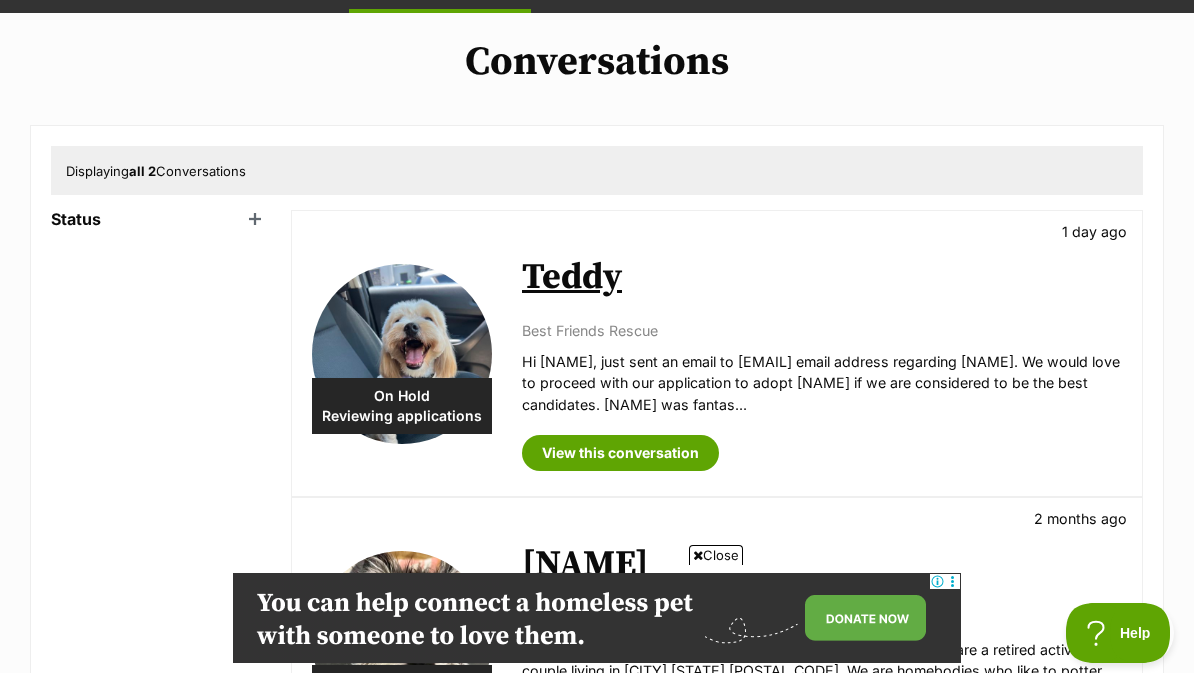 click at bounding box center (402, 354) 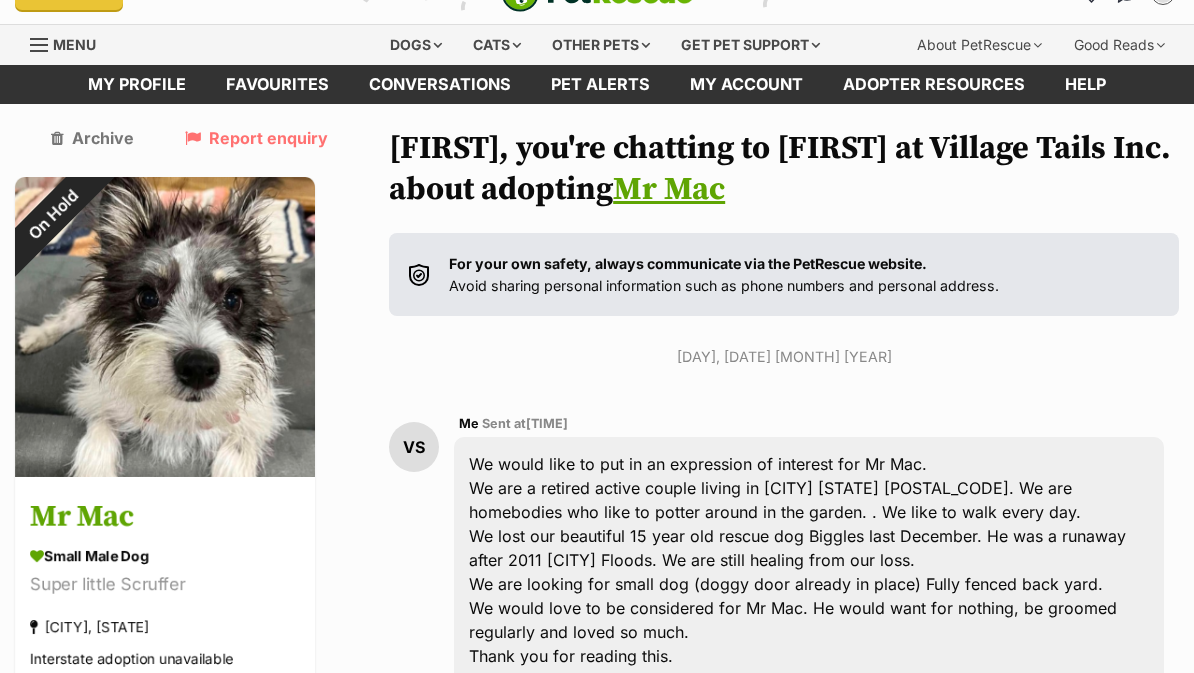 scroll, scrollTop: 0, scrollLeft: 0, axis: both 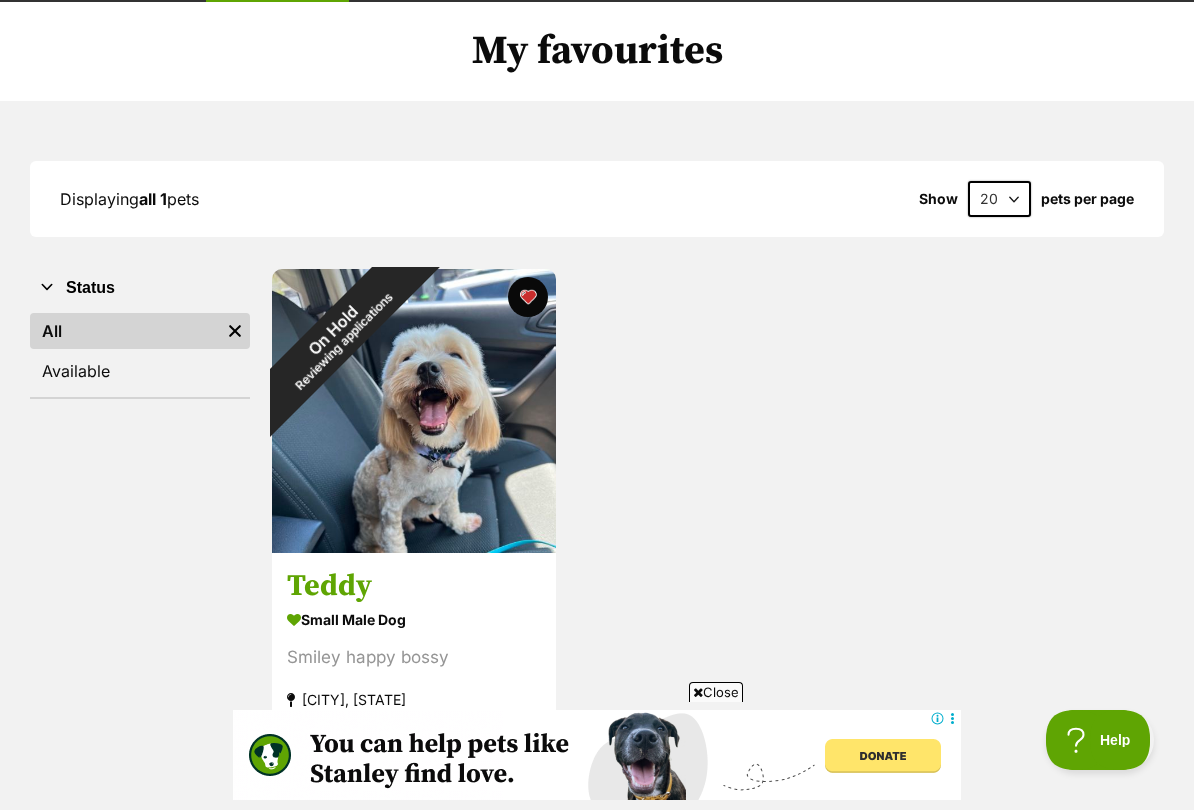 click on "On Hold Reviewing applications" at bounding box center [338, 335] 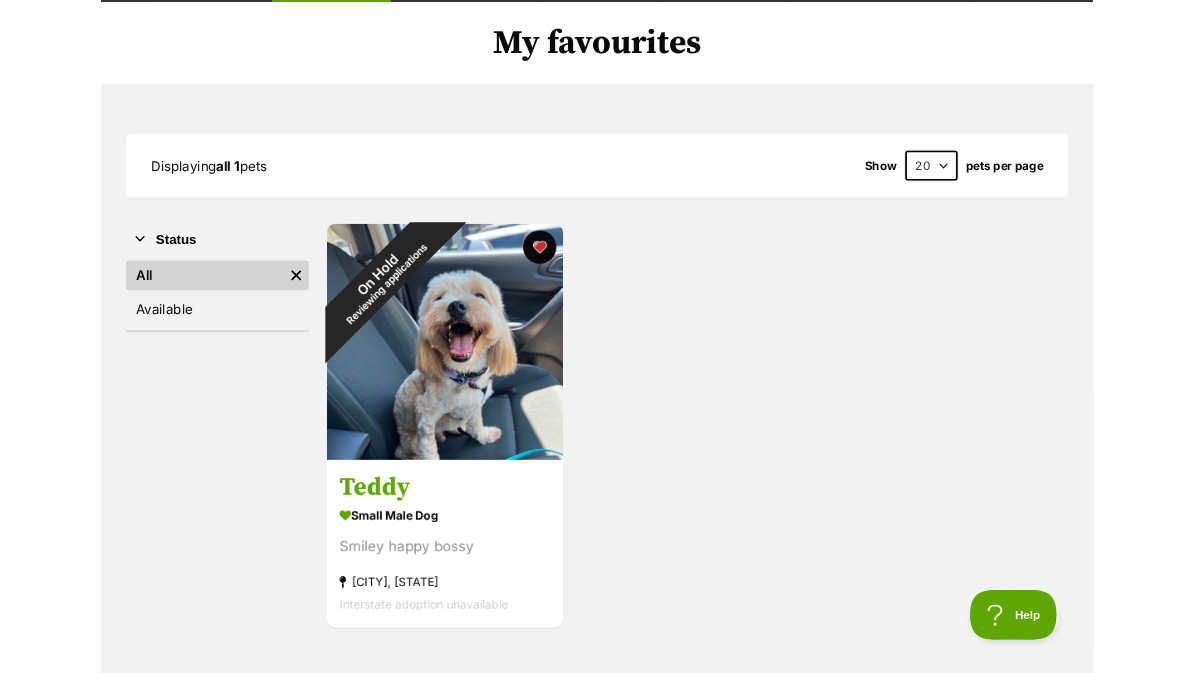 scroll, scrollTop: 196, scrollLeft: 0, axis: vertical 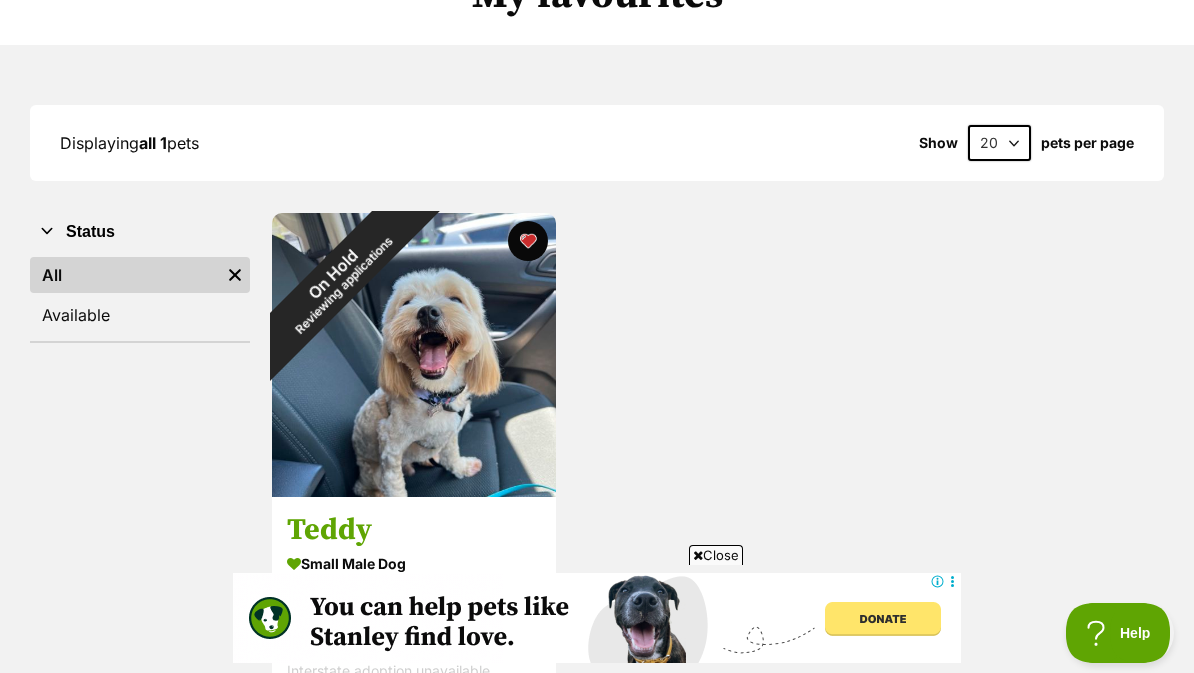 click at bounding box center (414, 355) 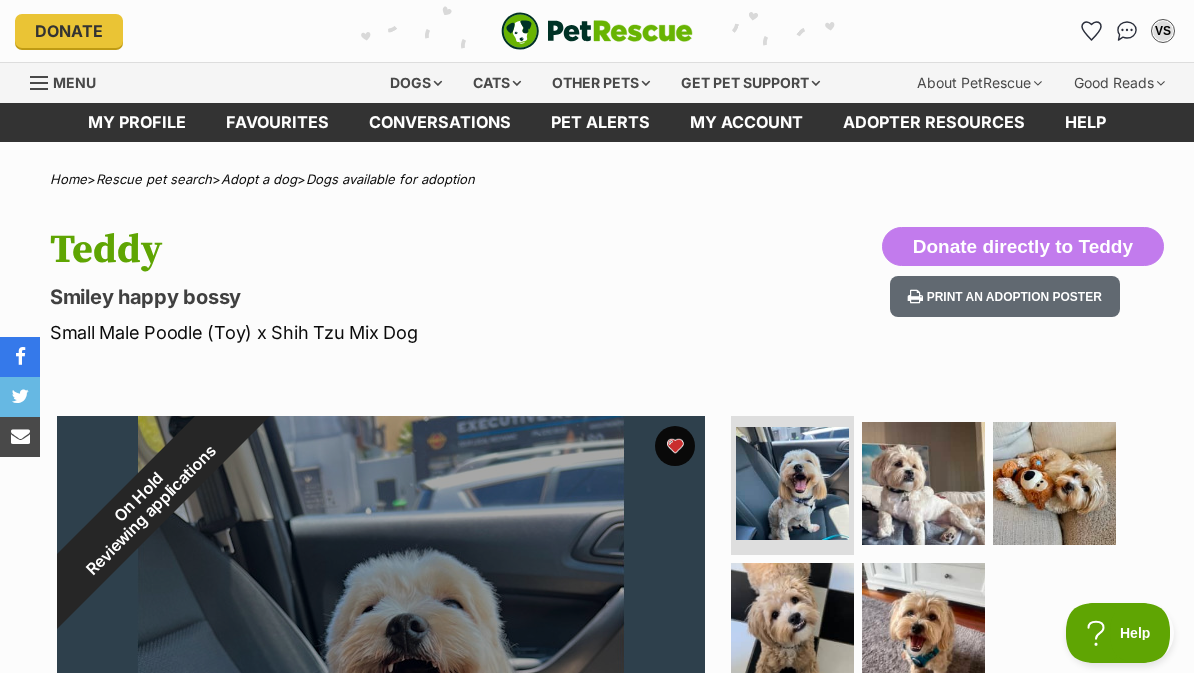 scroll, scrollTop: 0, scrollLeft: 0, axis: both 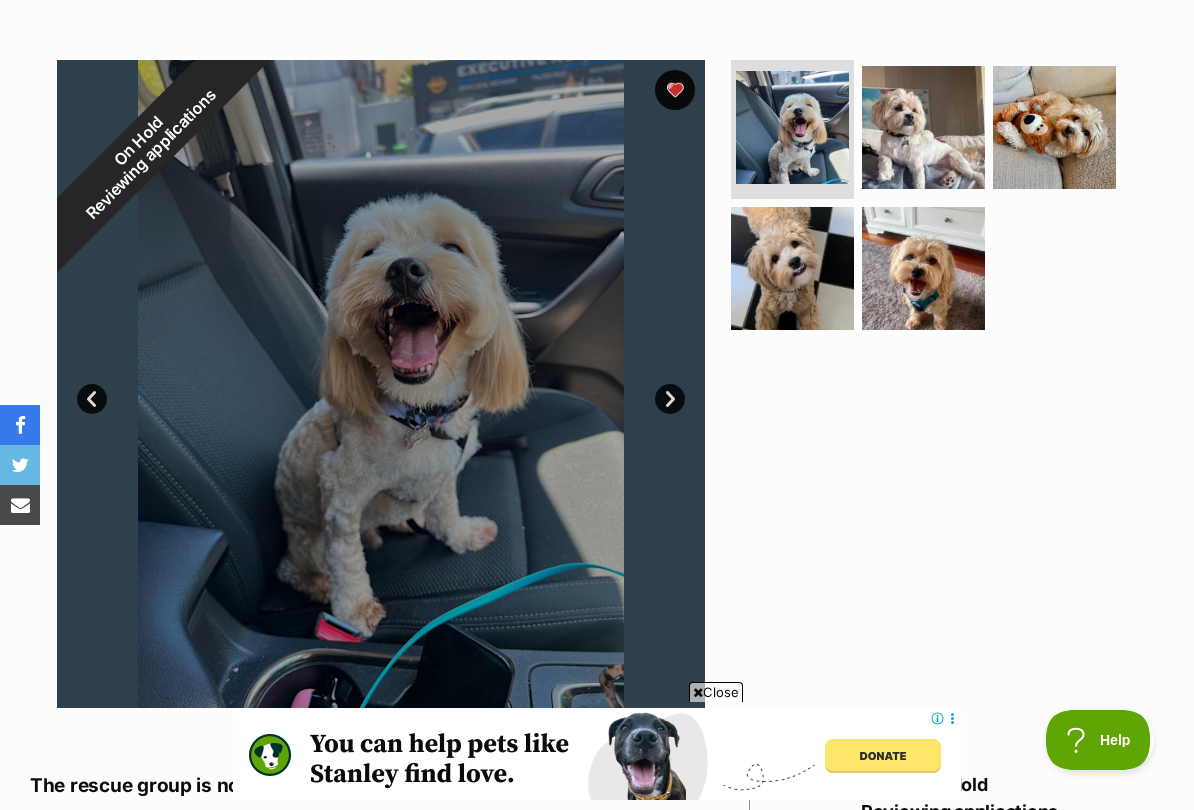 click on "Next" at bounding box center (670, 399) 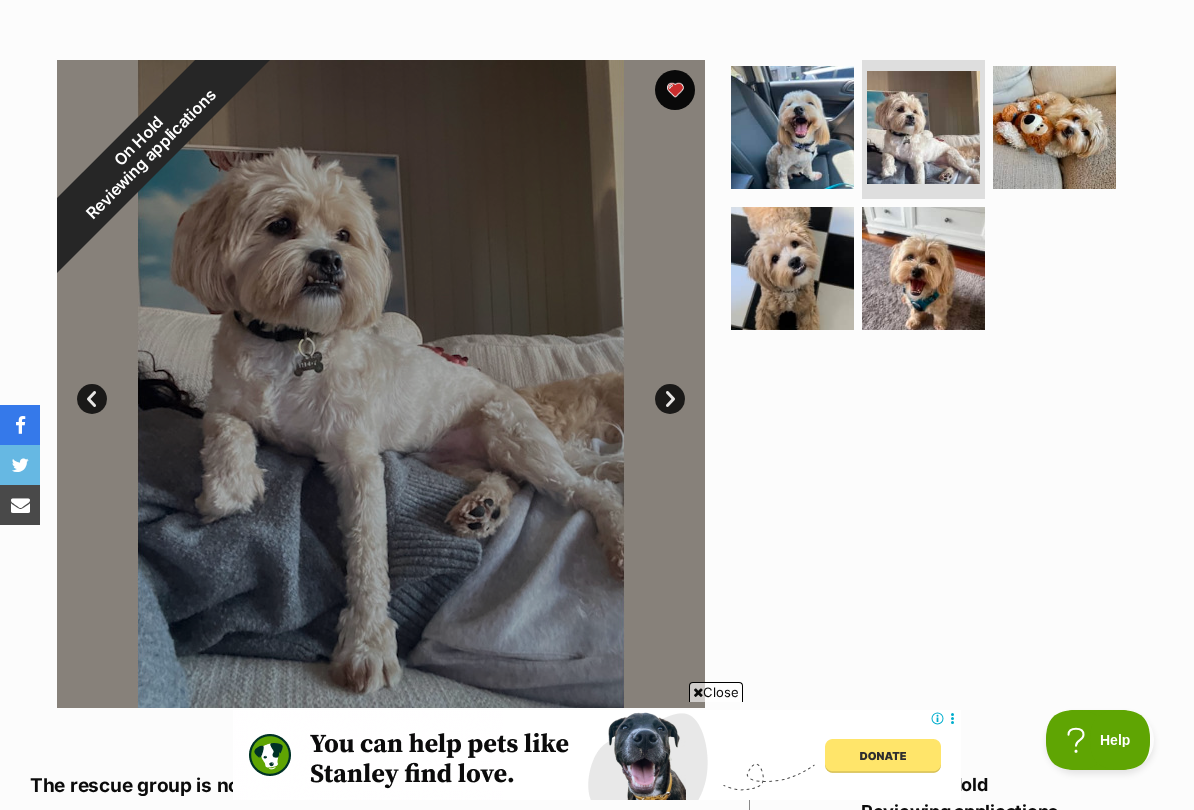 scroll, scrollTop: 0, scrollLeft: 0, axis: both 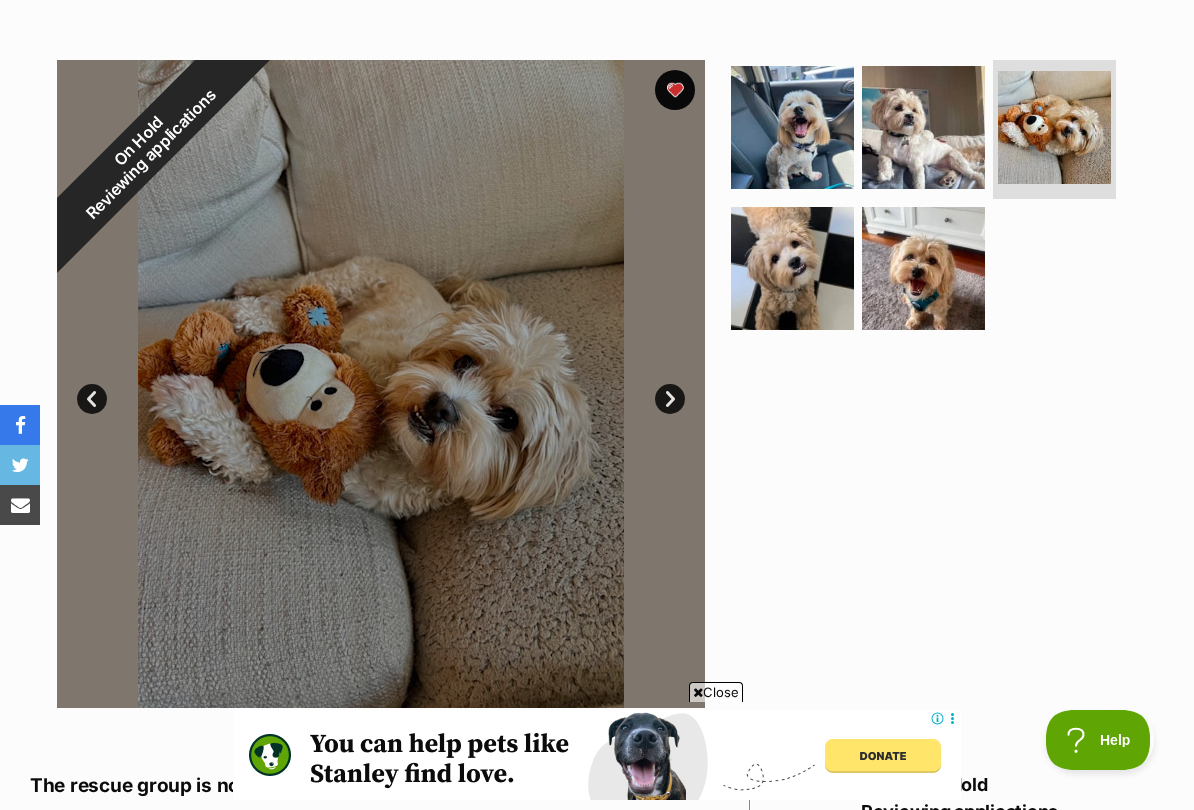 click on "Next" at bounding box center (670, 399) 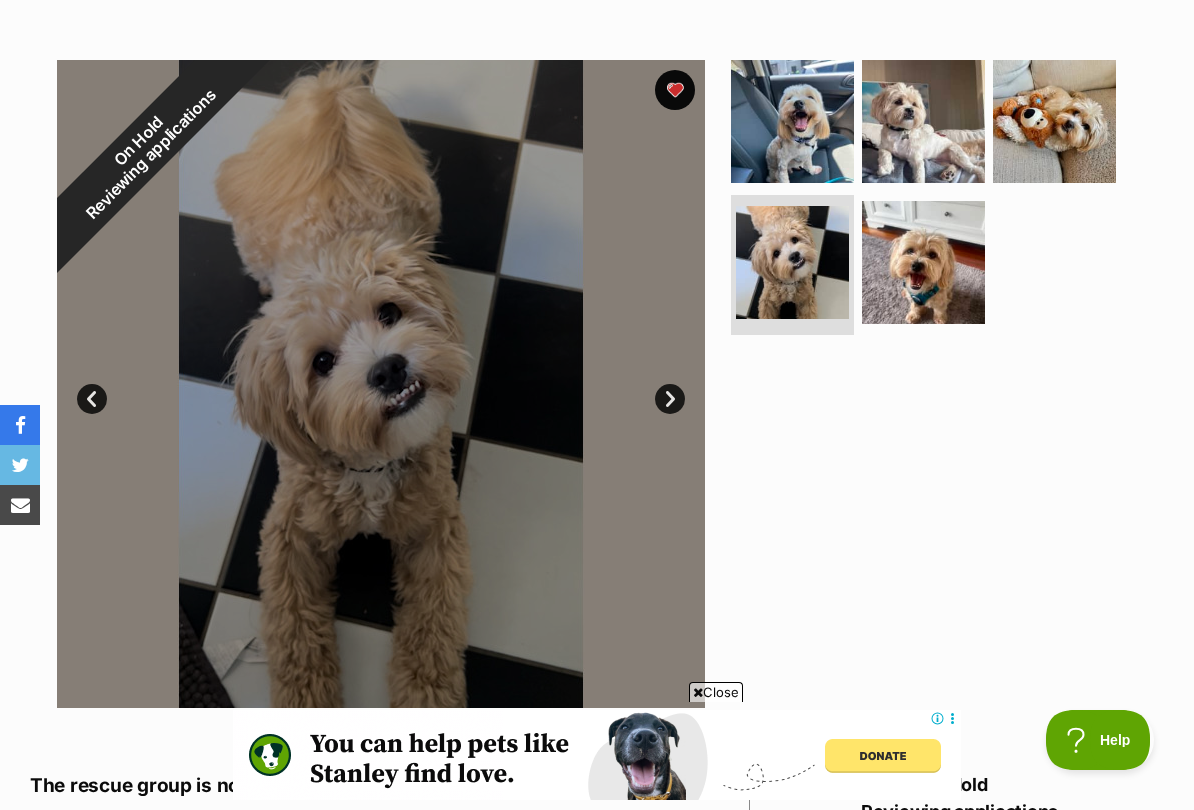 click on "Next" at bounding box center (670, 399) 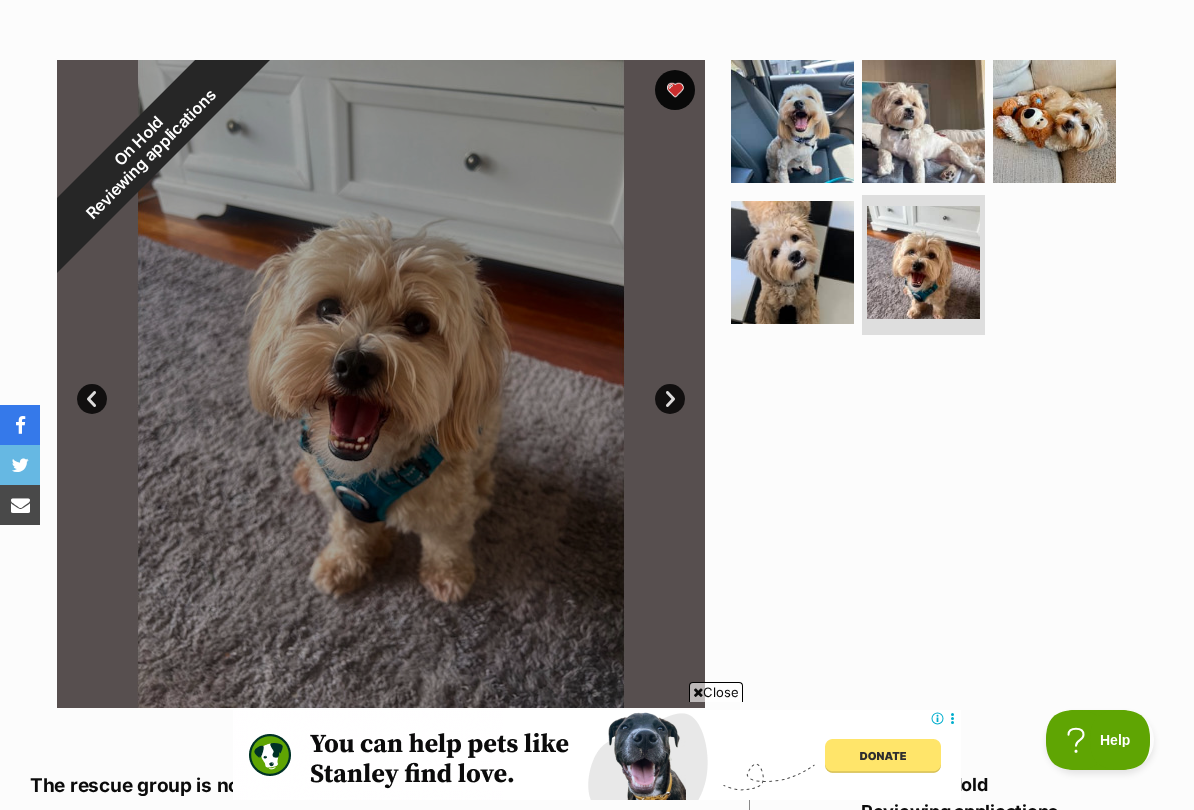 click on "Next" at bounding box center (670, 399) 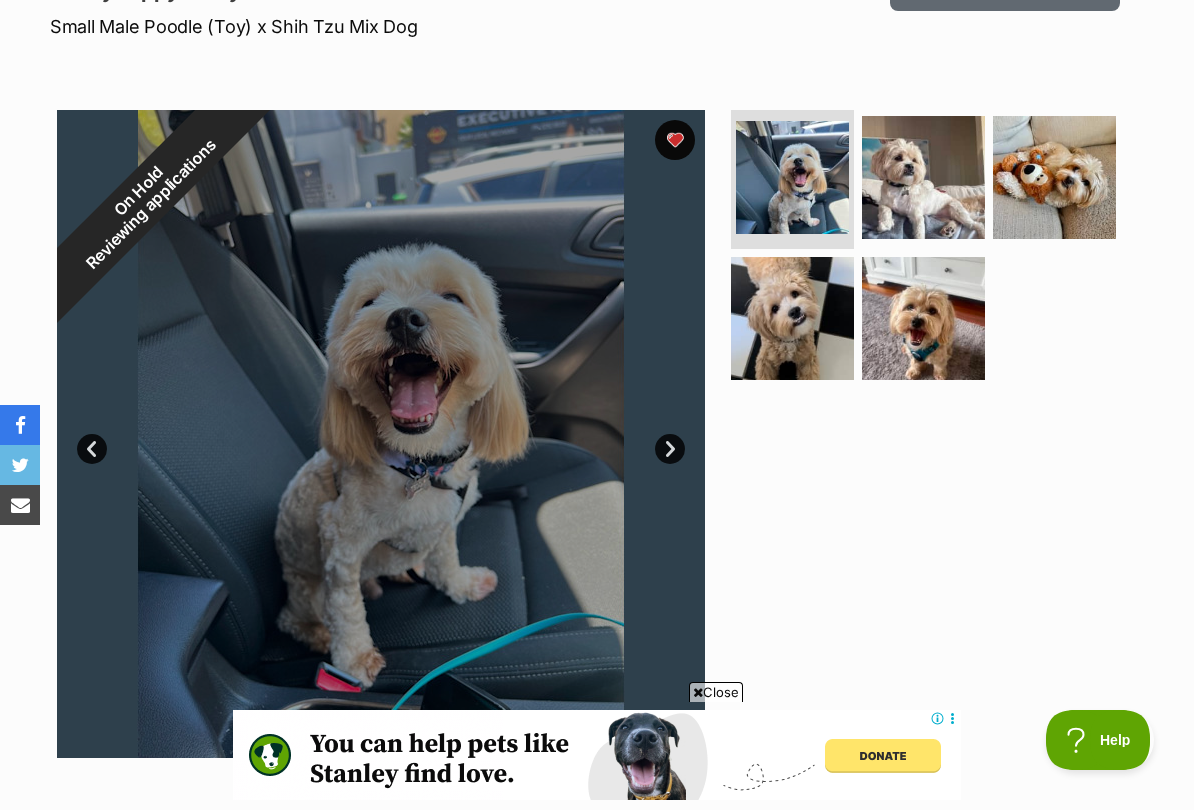 scroll, scrollTop: 312, scrollLeft: 0, axis: vertical 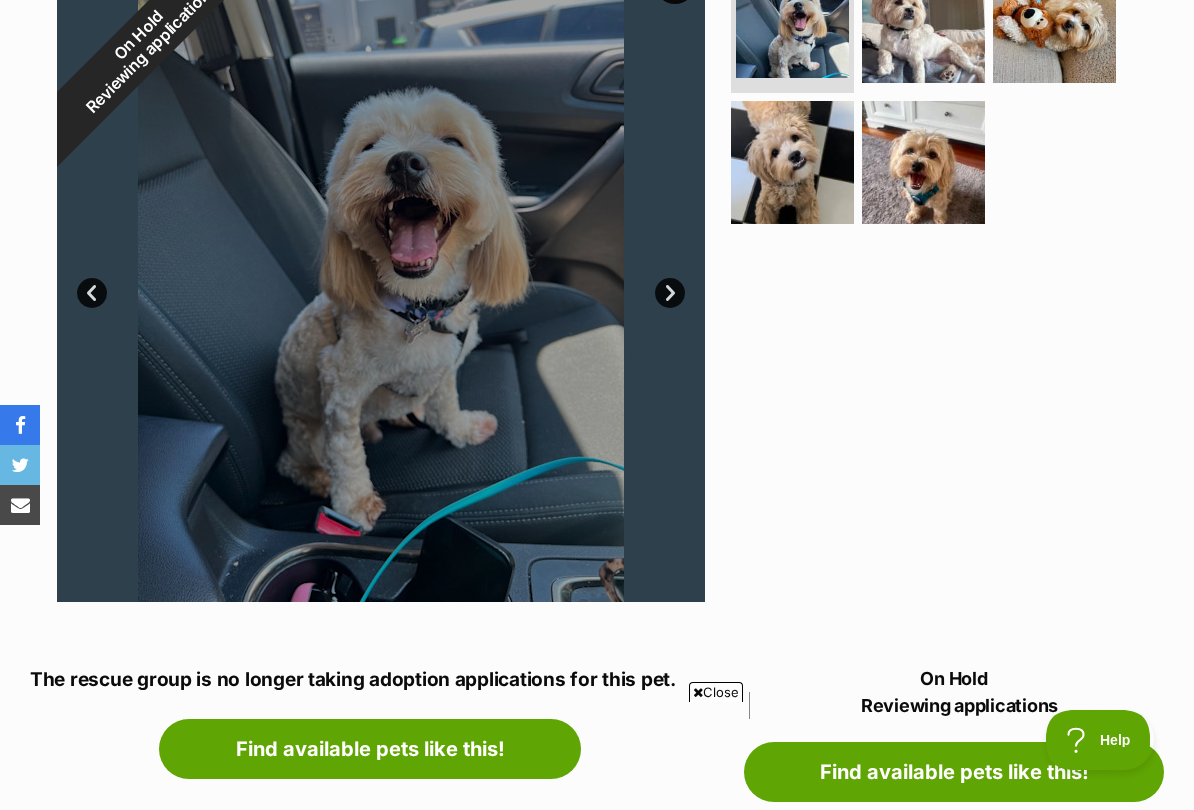click on "Next" at bounding box center (670, 293) 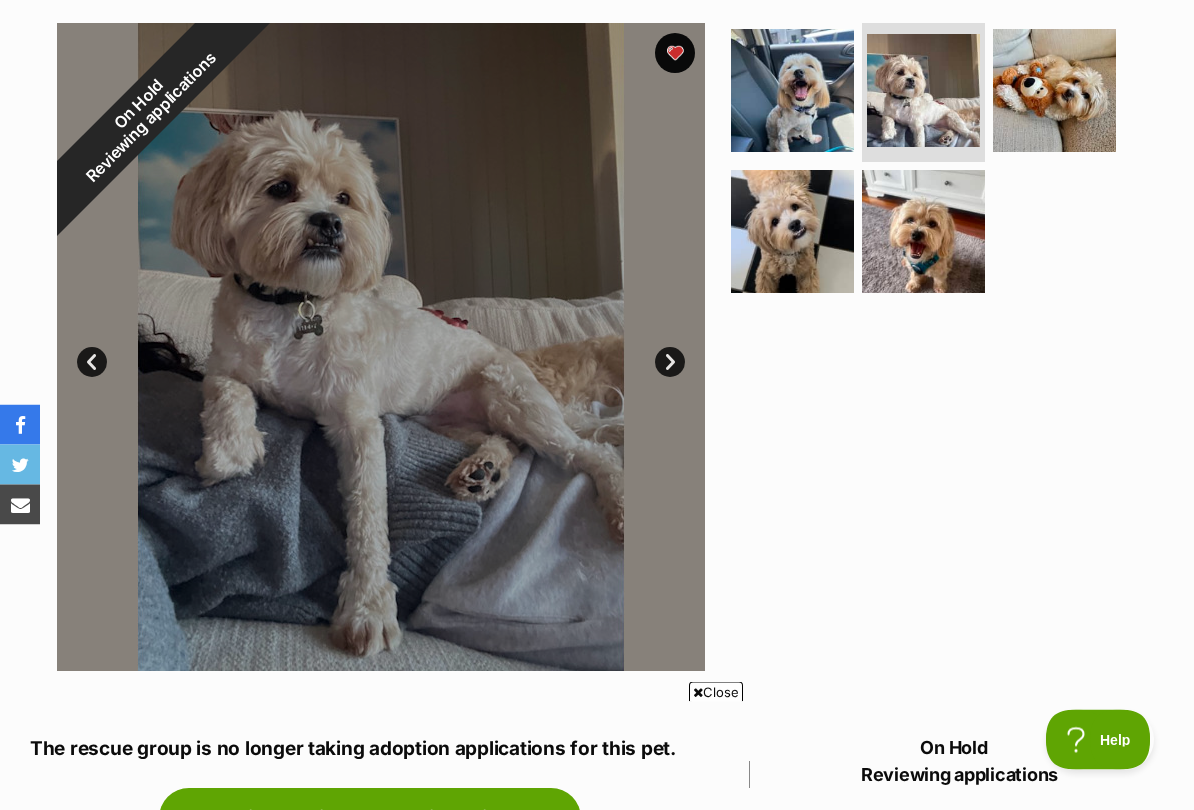 scroll, scrollTop: 342, scrollLeft: 0, axis: vertical 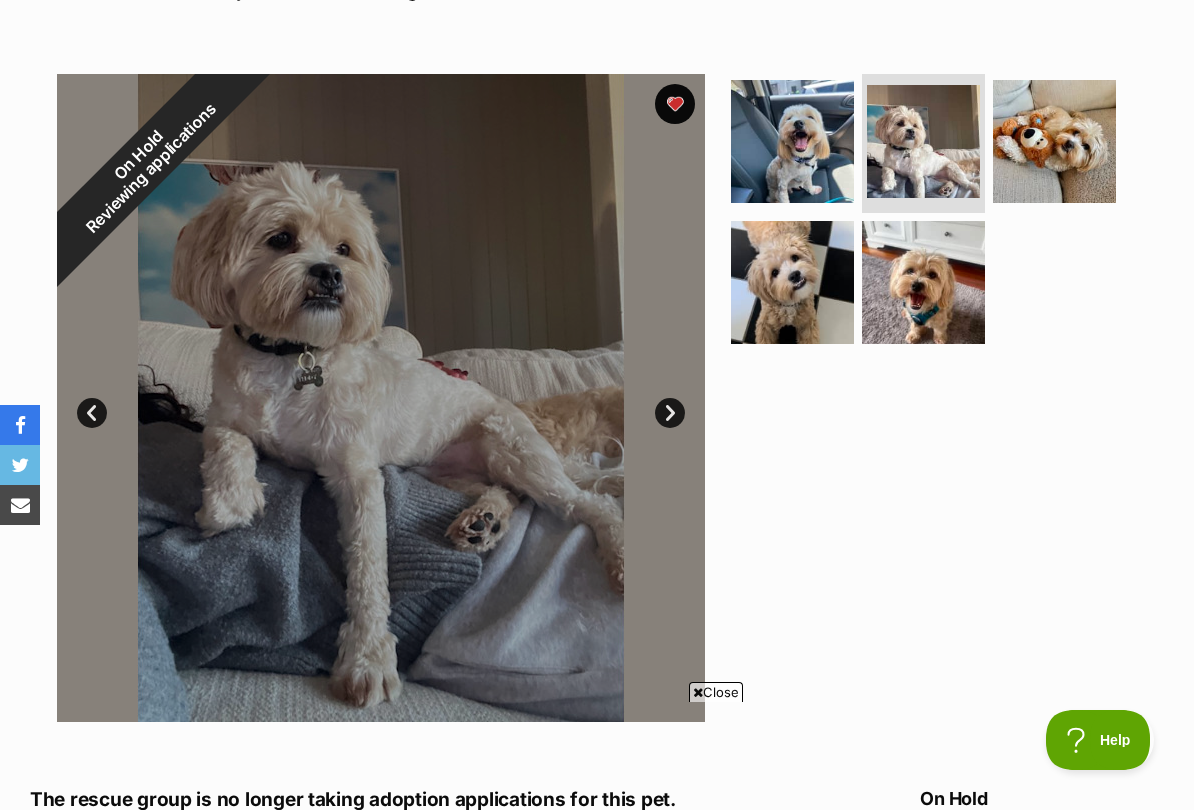 click on "Next" at bounding box center [670, 413] 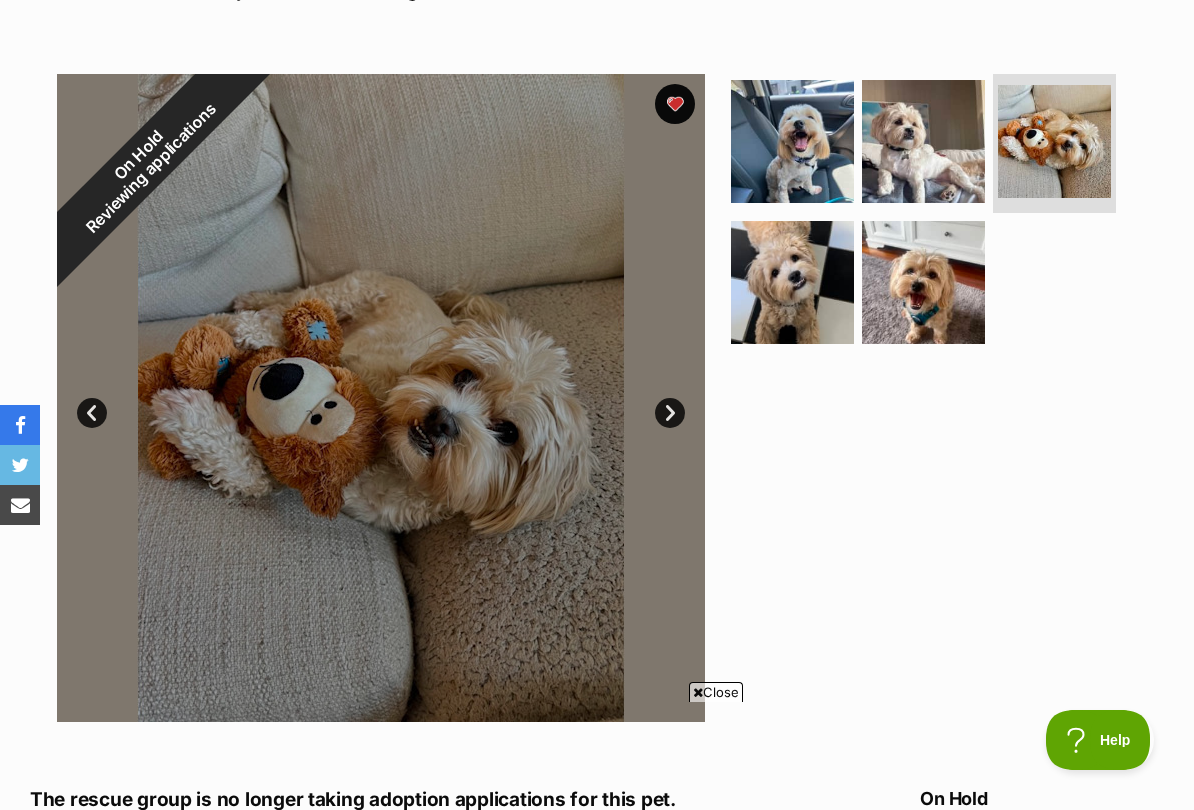 click on "Next" at bounding box center [670, 413] 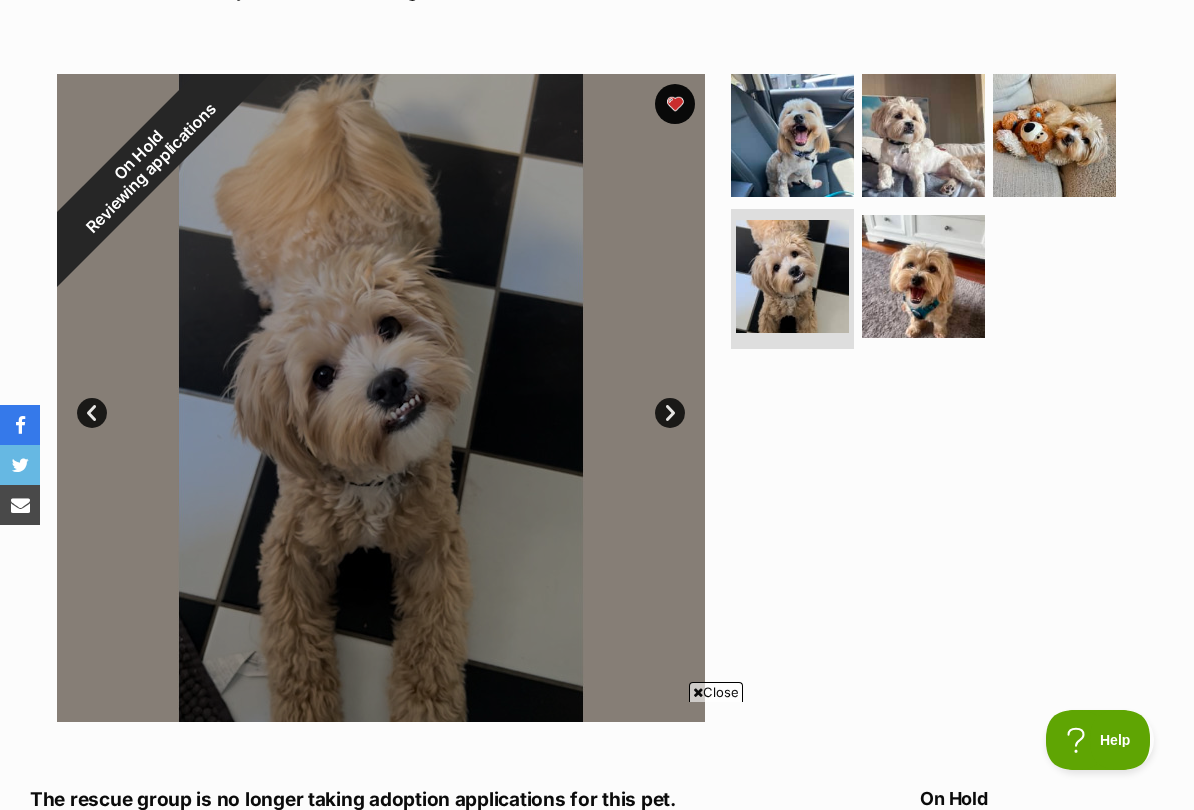 click on "Next" at bounding box center (670, 413) 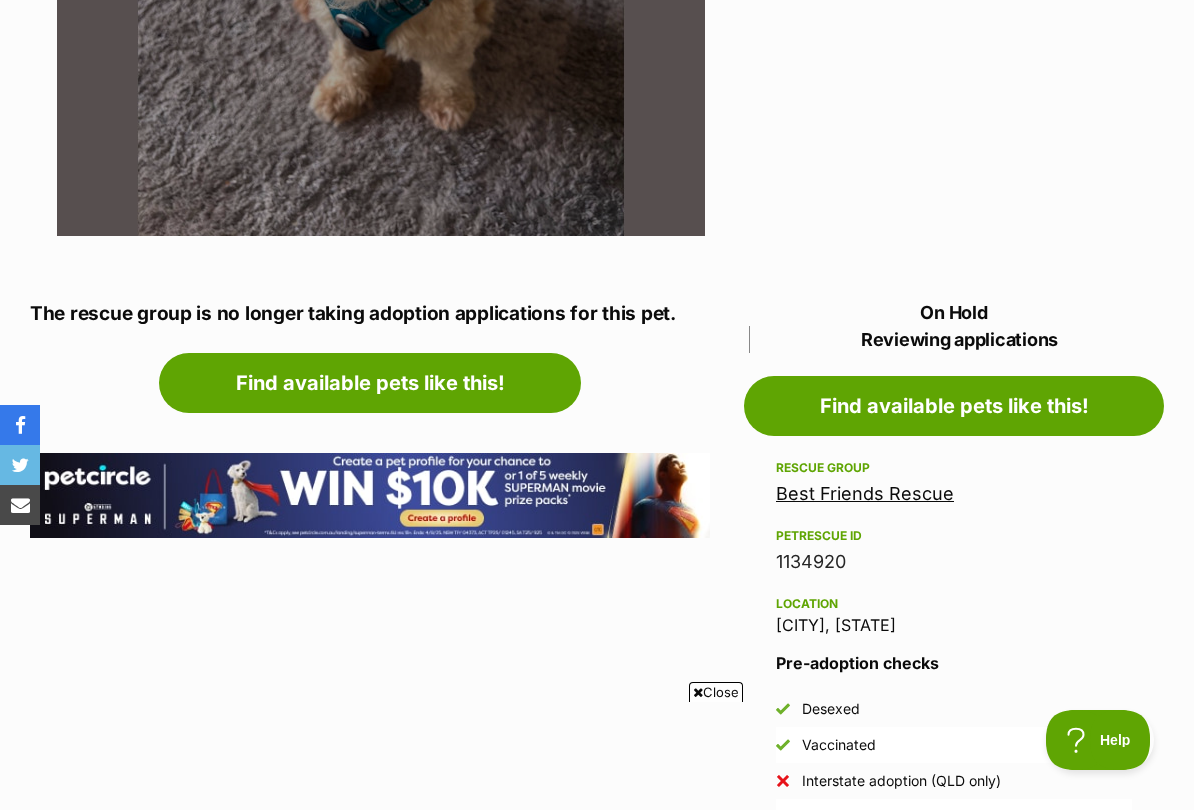 scroll, scrollTop: 837, scrollLeft: 0, axis: vertical 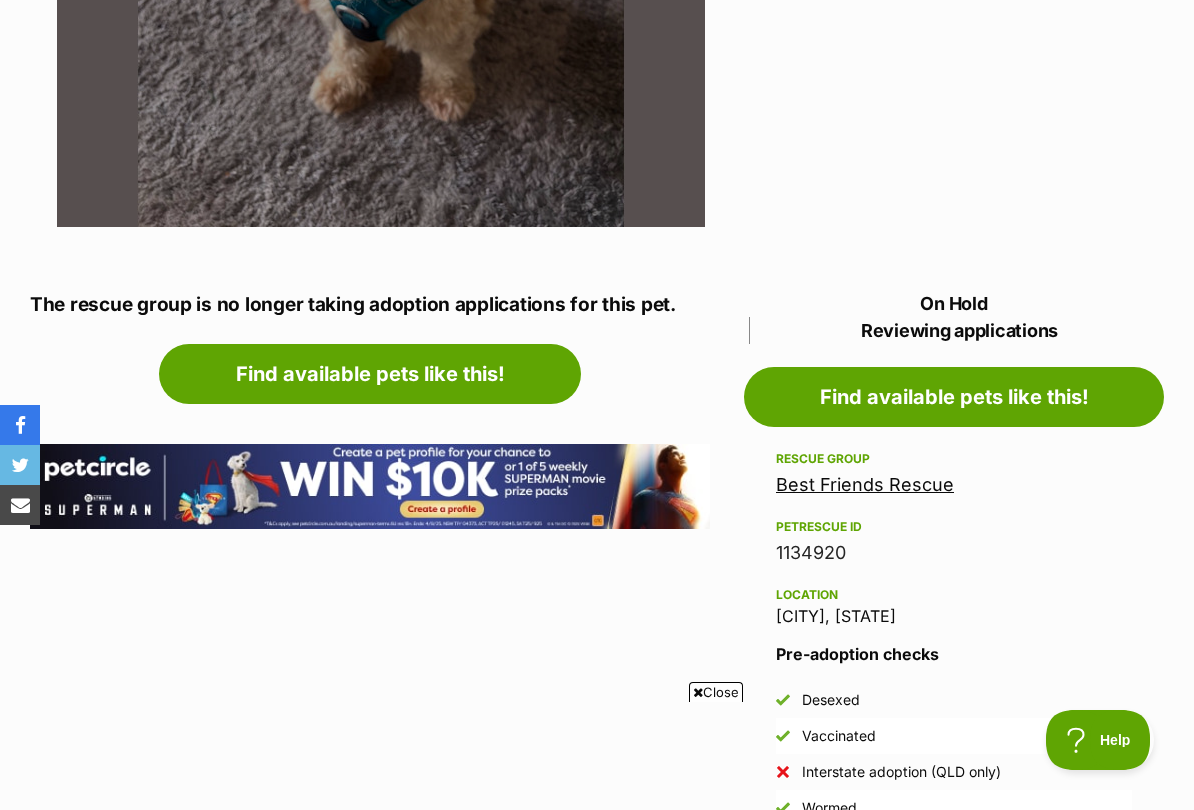 click on "Best Friends Rescue" at bounding box center [865, 484] 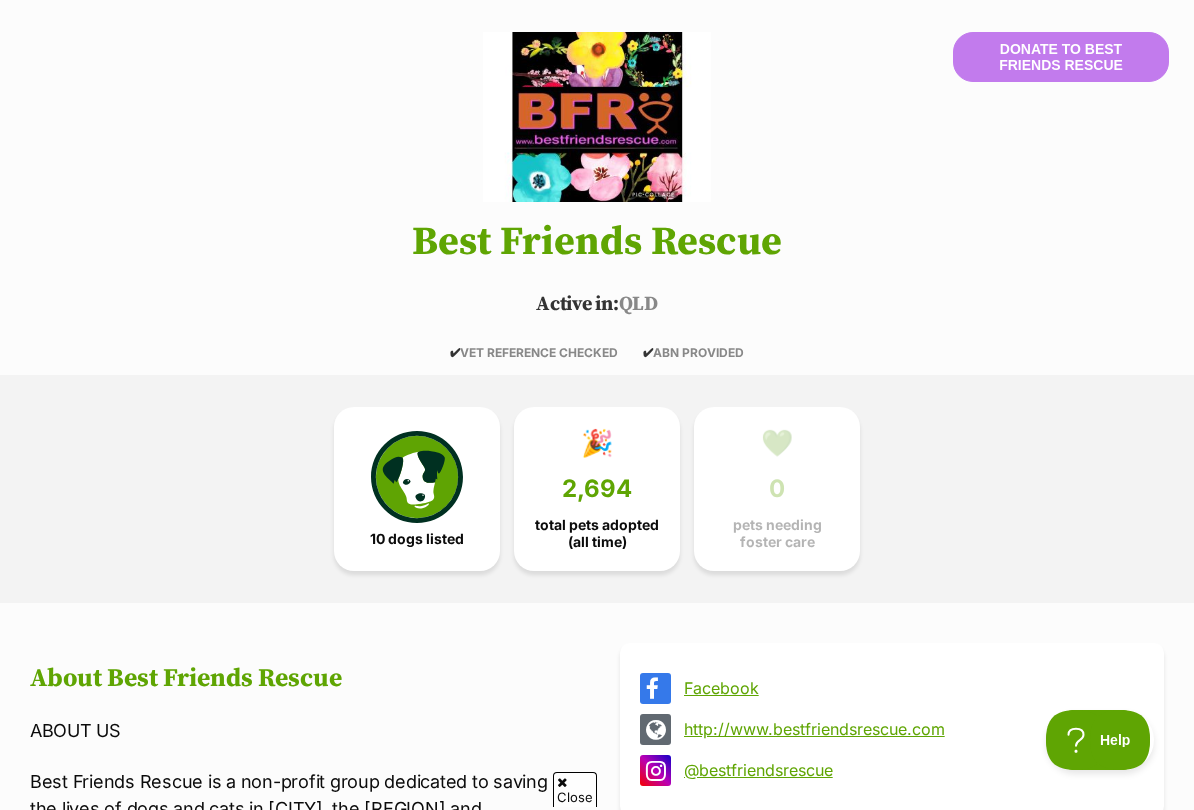 scroll, scrollTop: 0, scrollLeft: 0, axis: both 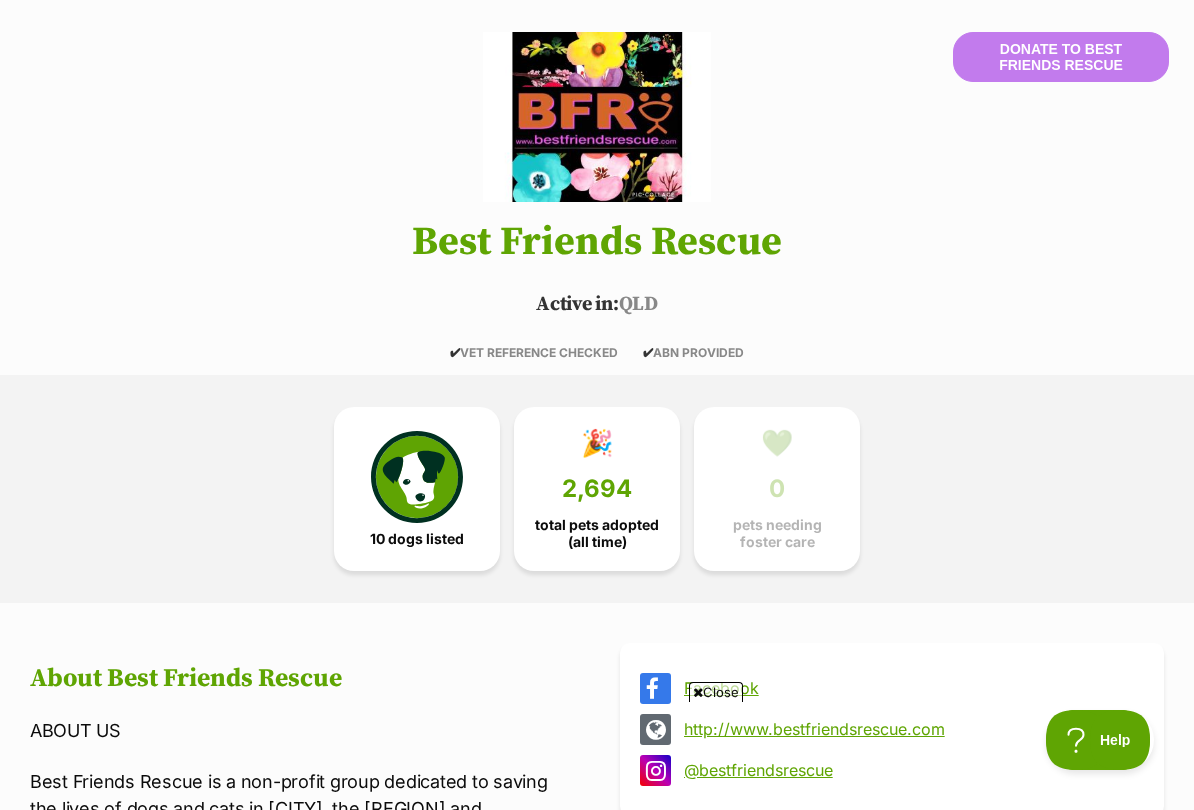 click at bounding box center [417, 477] 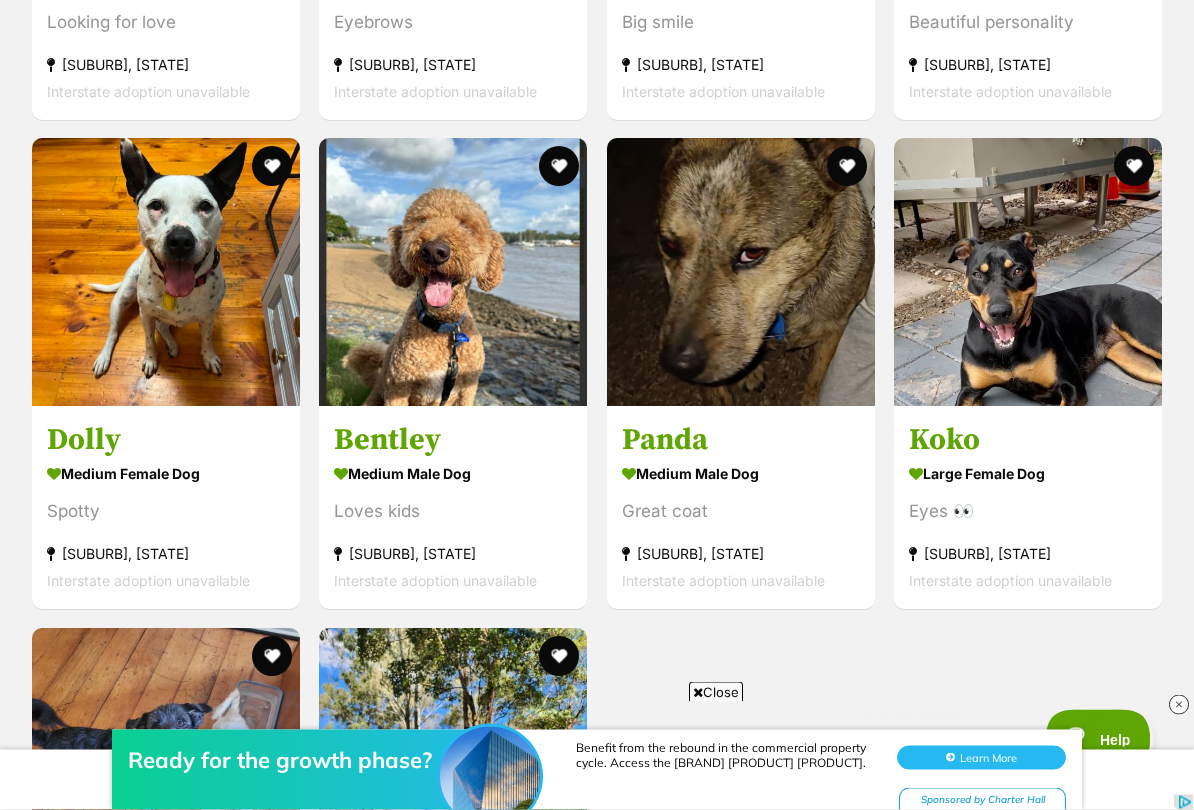scroll, scrollTop: 2762, scrollLeft: 0, axis: vertical 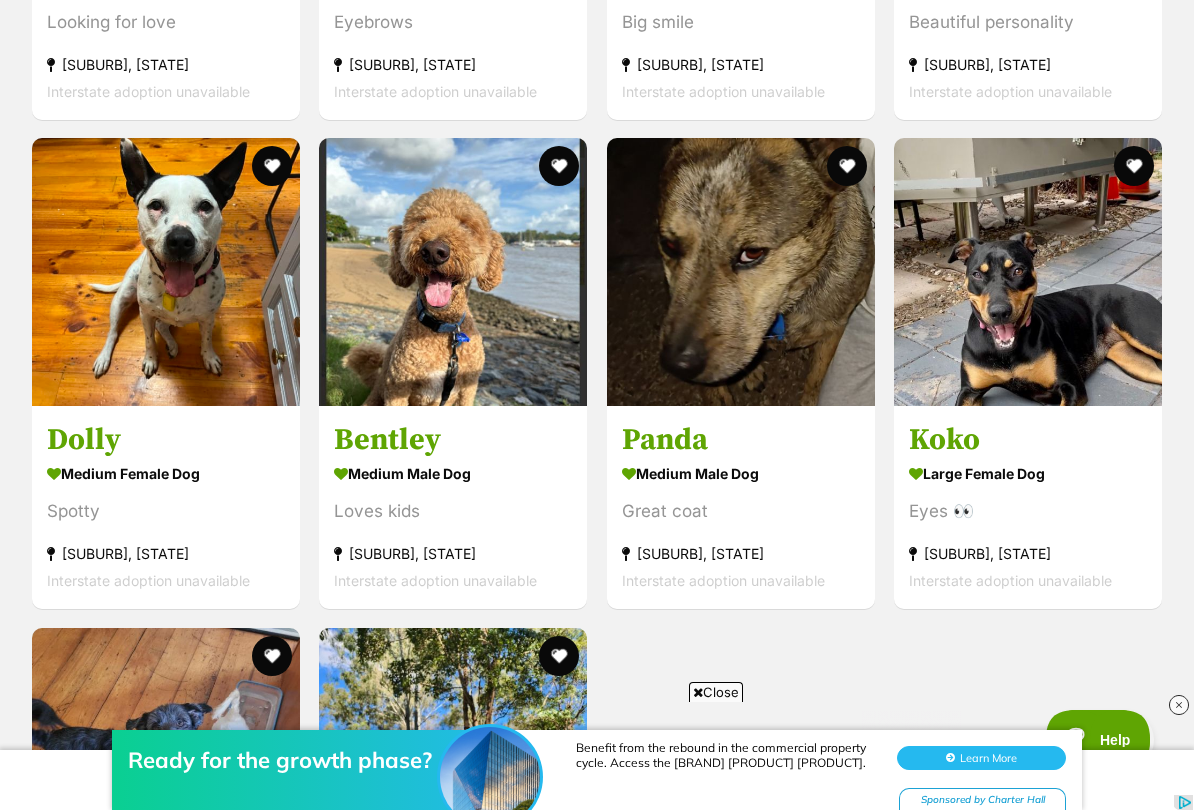 click at bounding box center (453, 272) 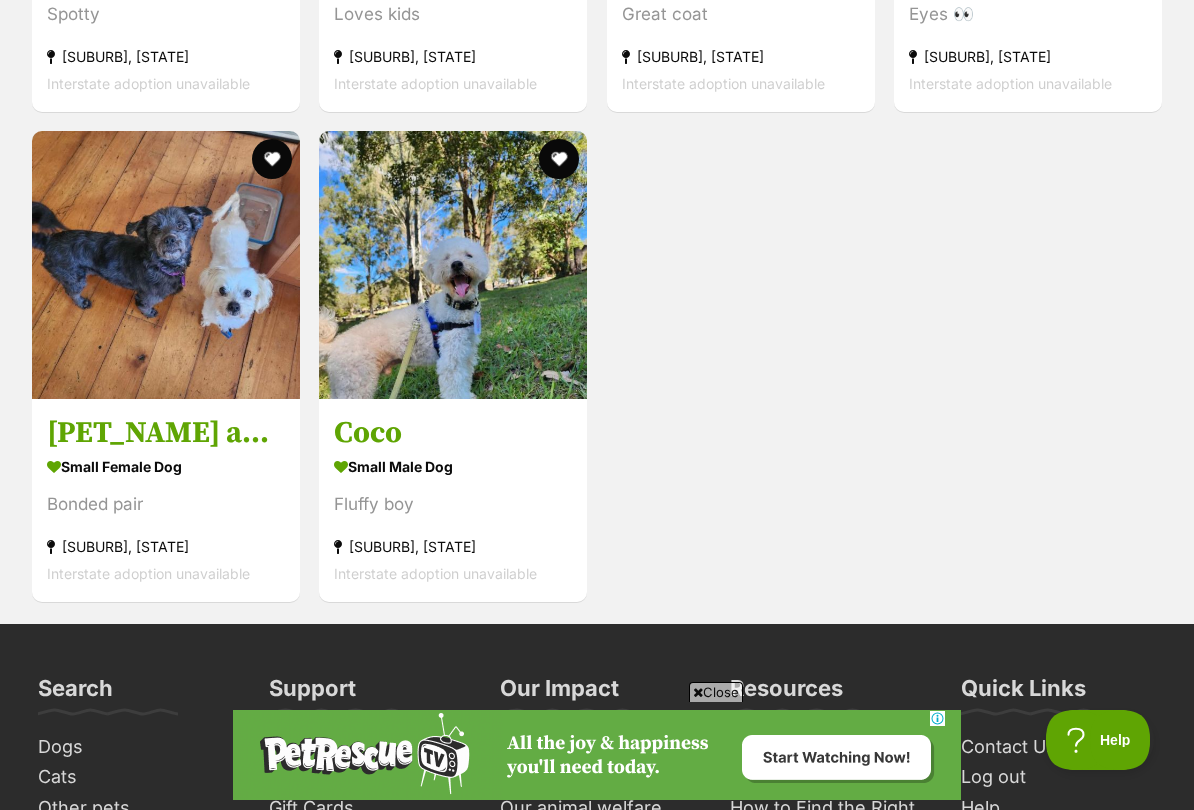 scroll, scrollTop: 0, scrollLeft: 0, axis: both 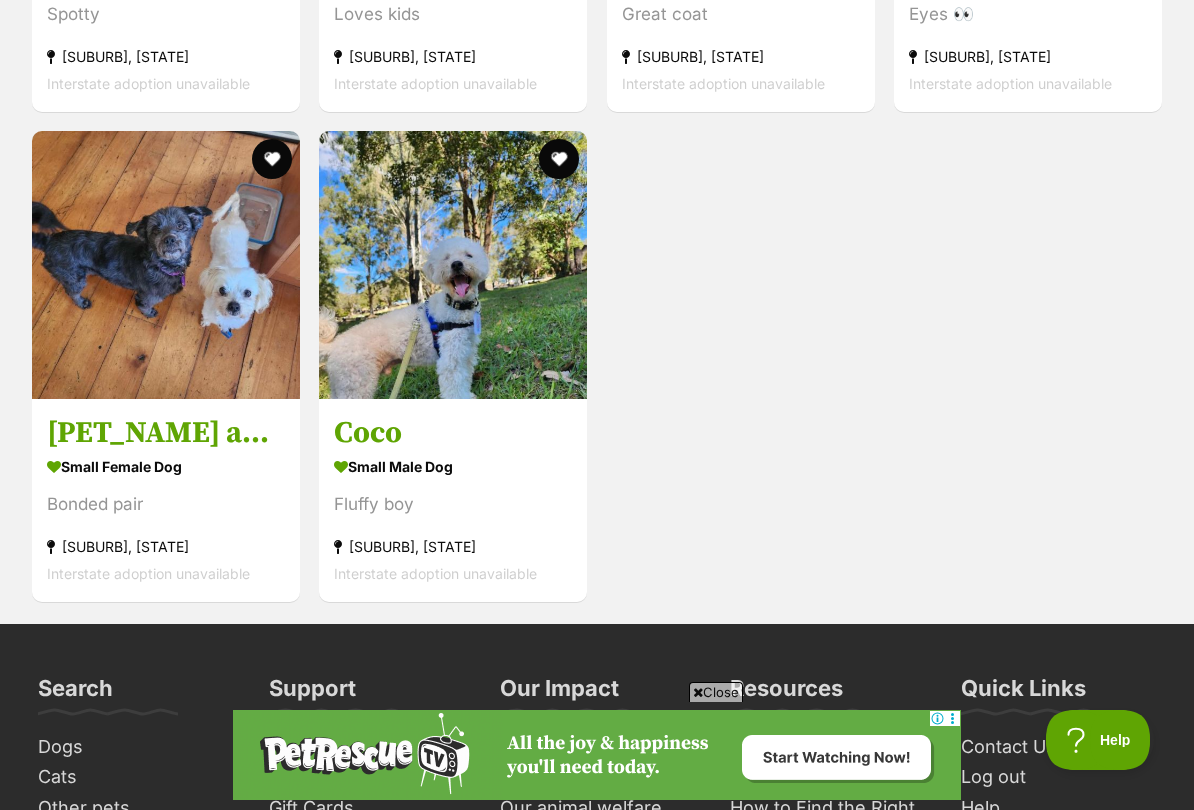 click at bounding box center (453, 265) 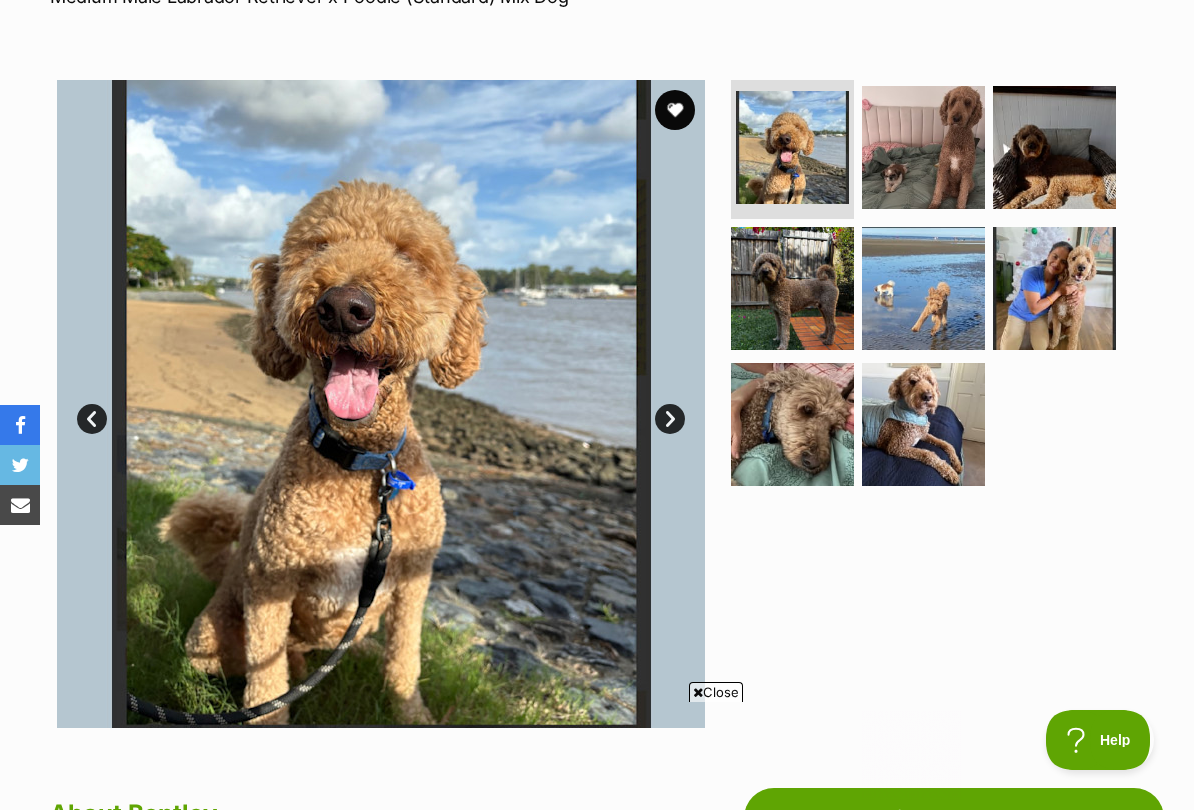 scroll, scrollTop: 0, scrollLeft: 0, axis: both 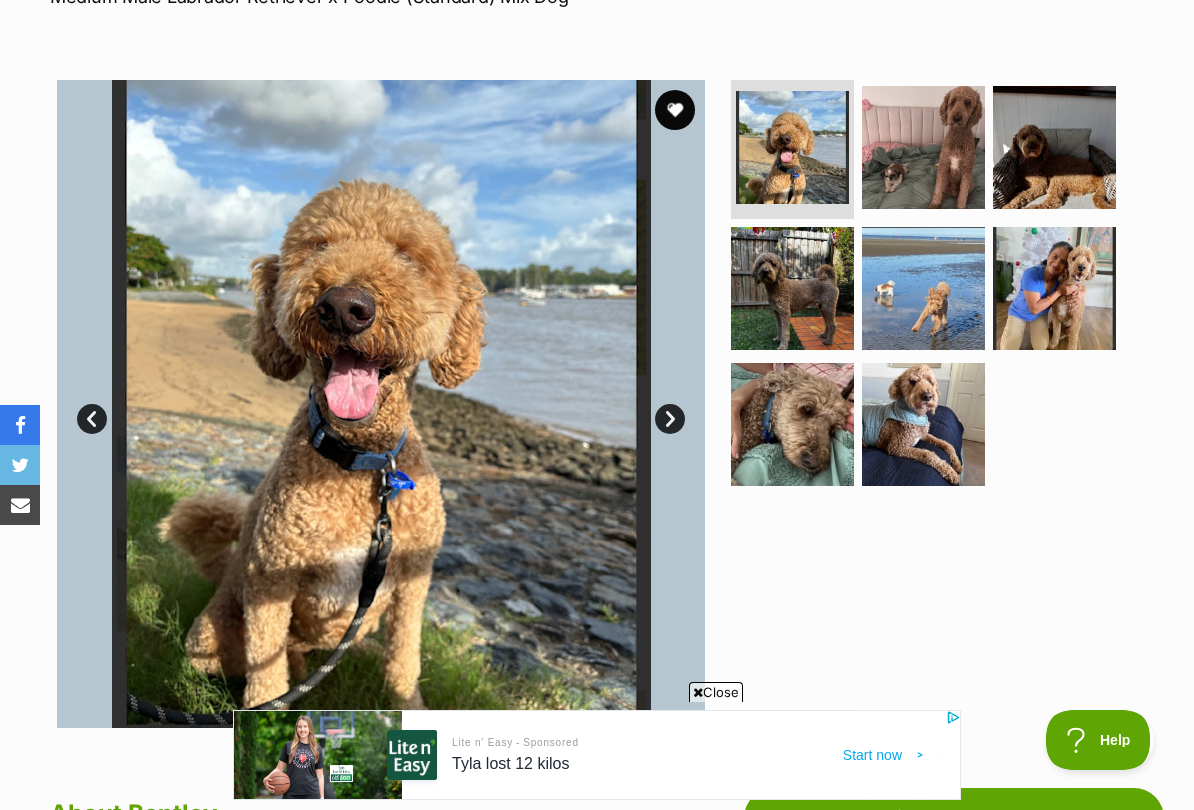 click on "Next" at bounding box center [670, 419] 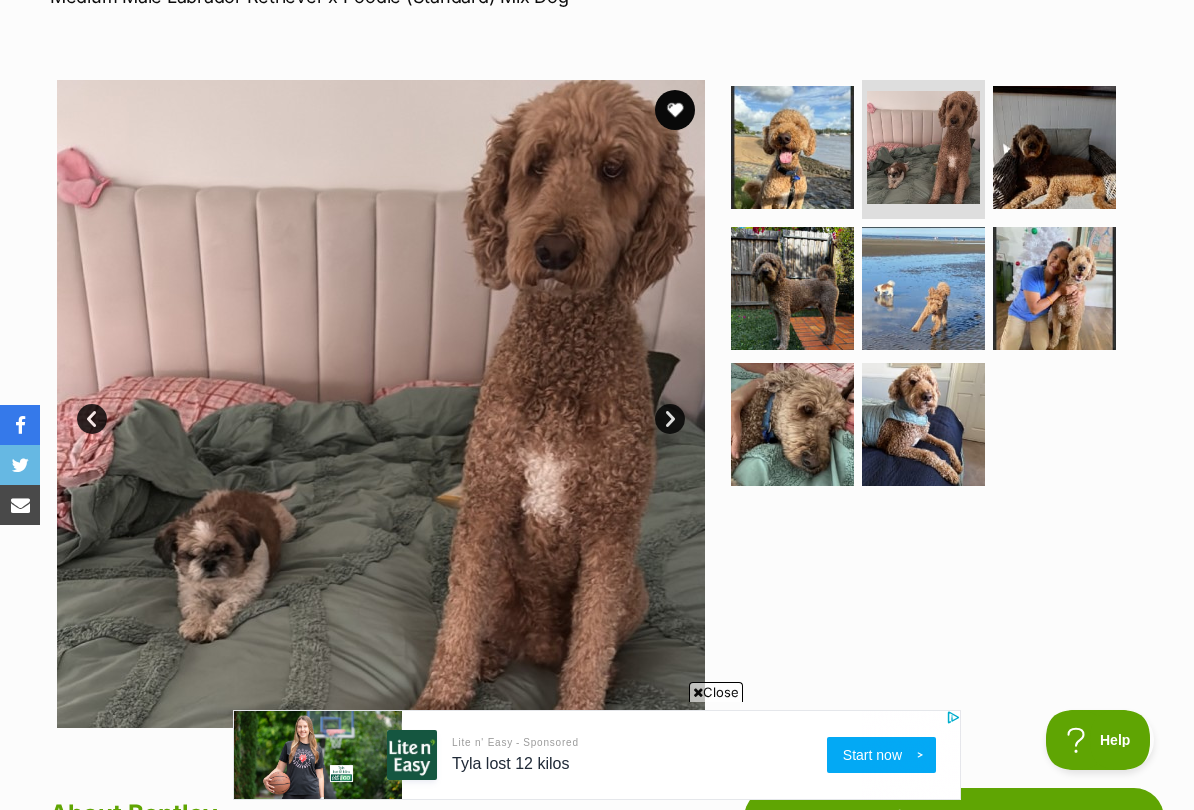 click at bounding box center [381, 404] 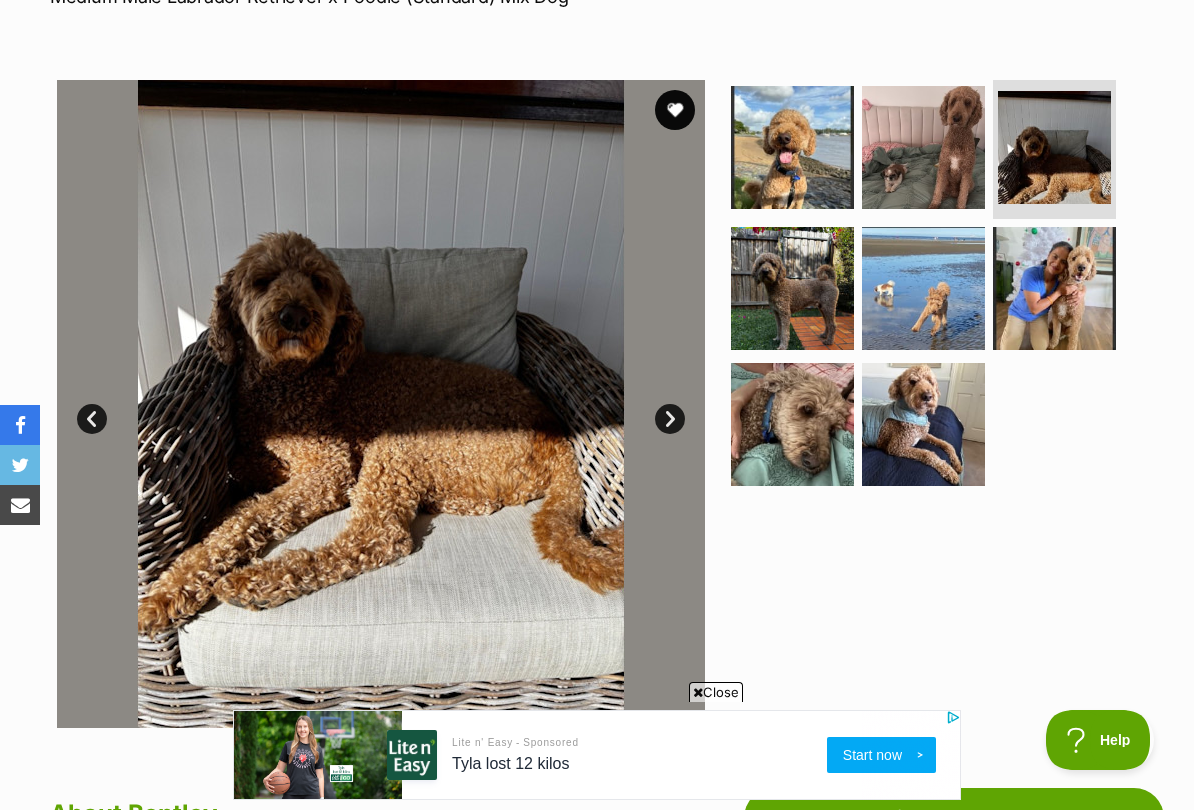 click on "Next" at bounding box center (670, 419) 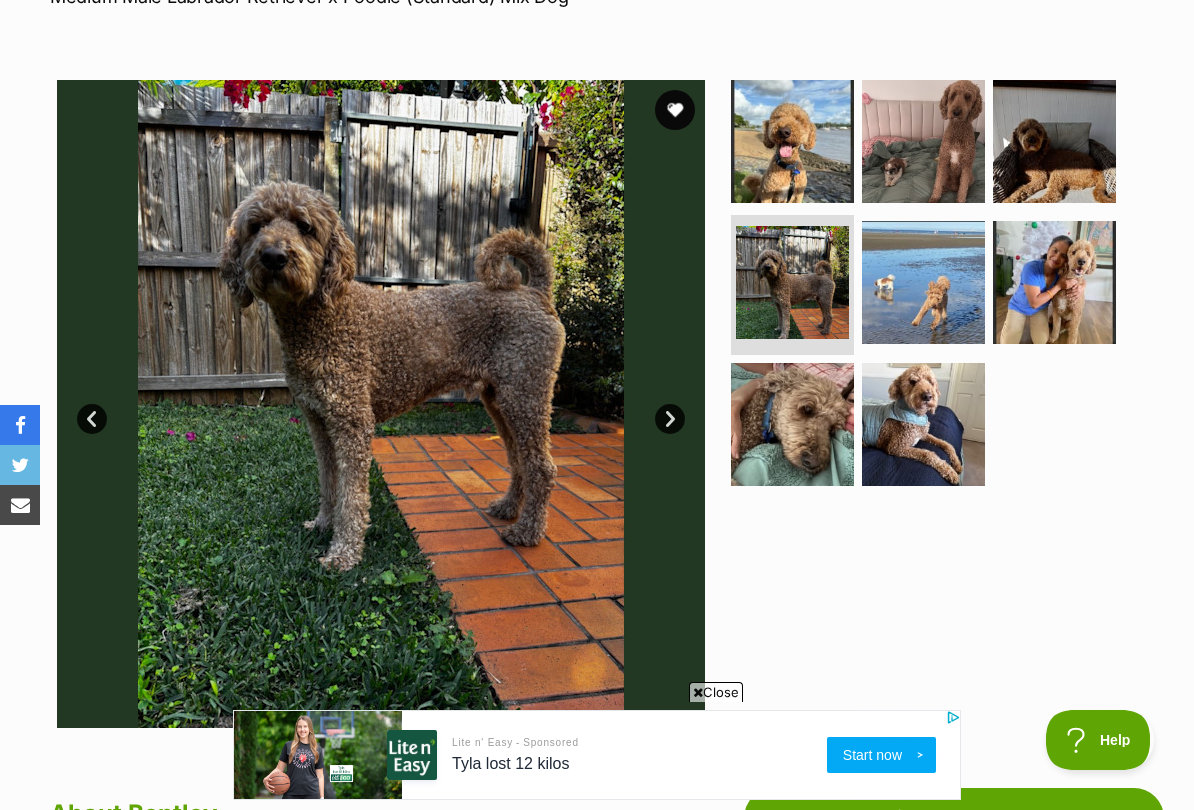 click on "Next" at bounding box center (670, 419) 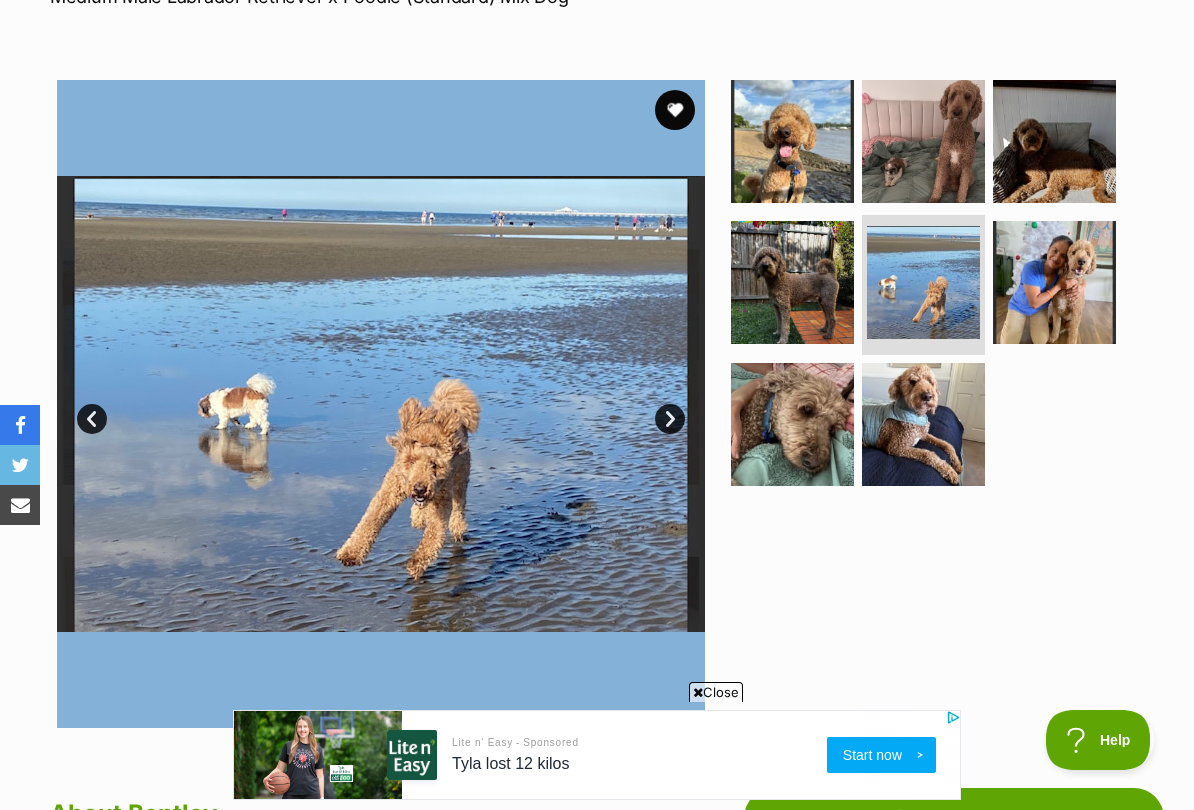 click on "Next" at bounding box center (670, 419) 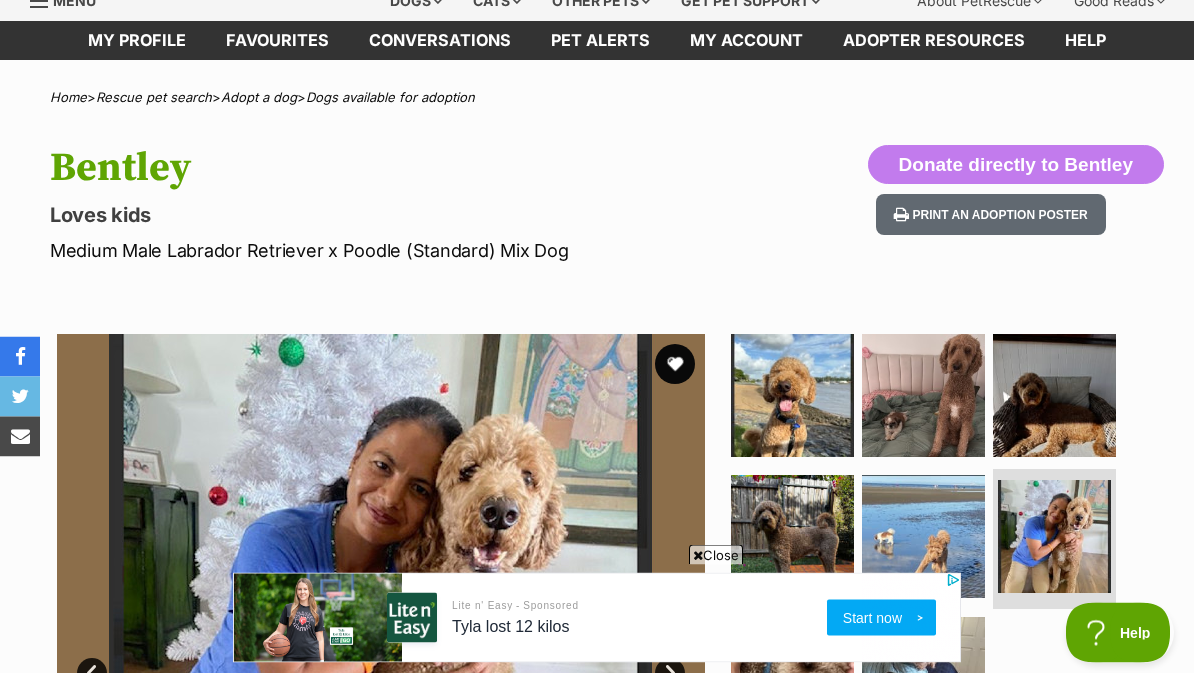 scroll, scrollTop: 0, scrollLeft: 0, axis: both 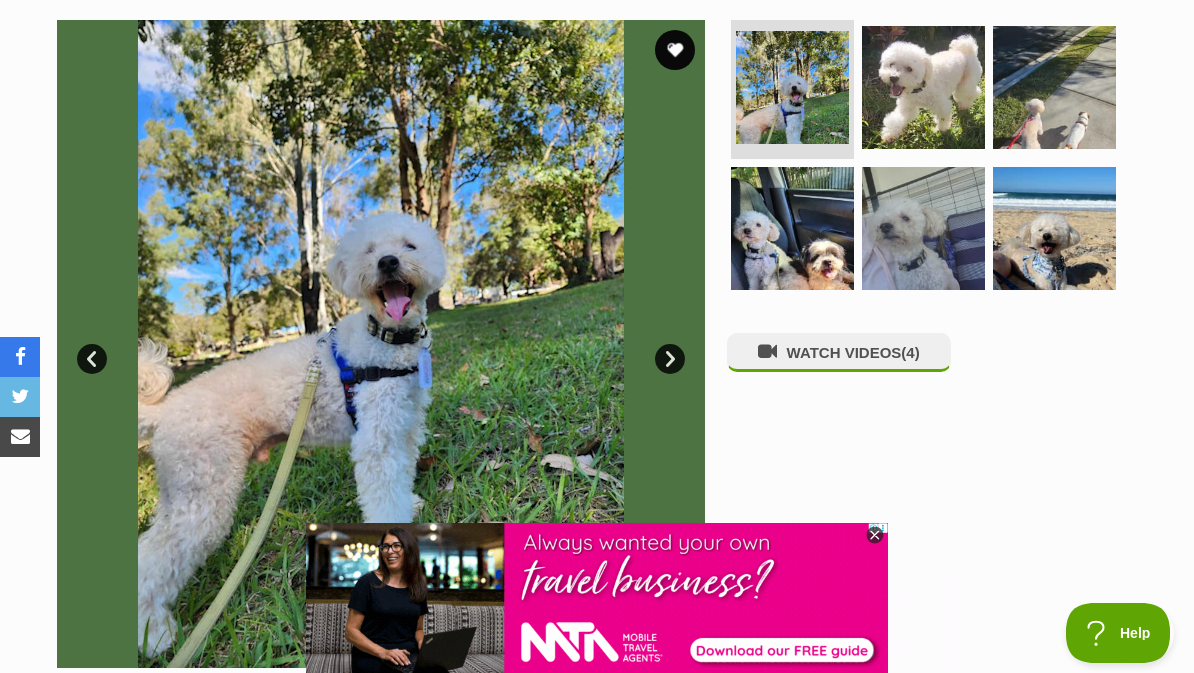 click on "Next" at bounding box center [670, 359] 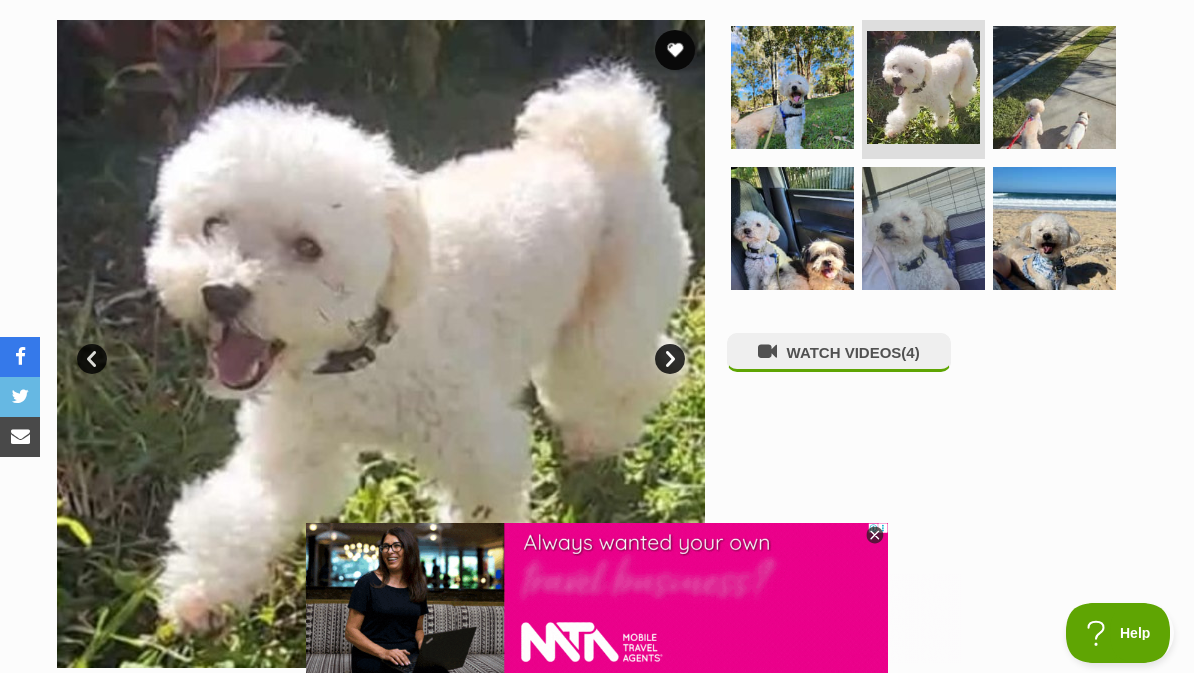 click on "Next" at bounding box center [670, 359] 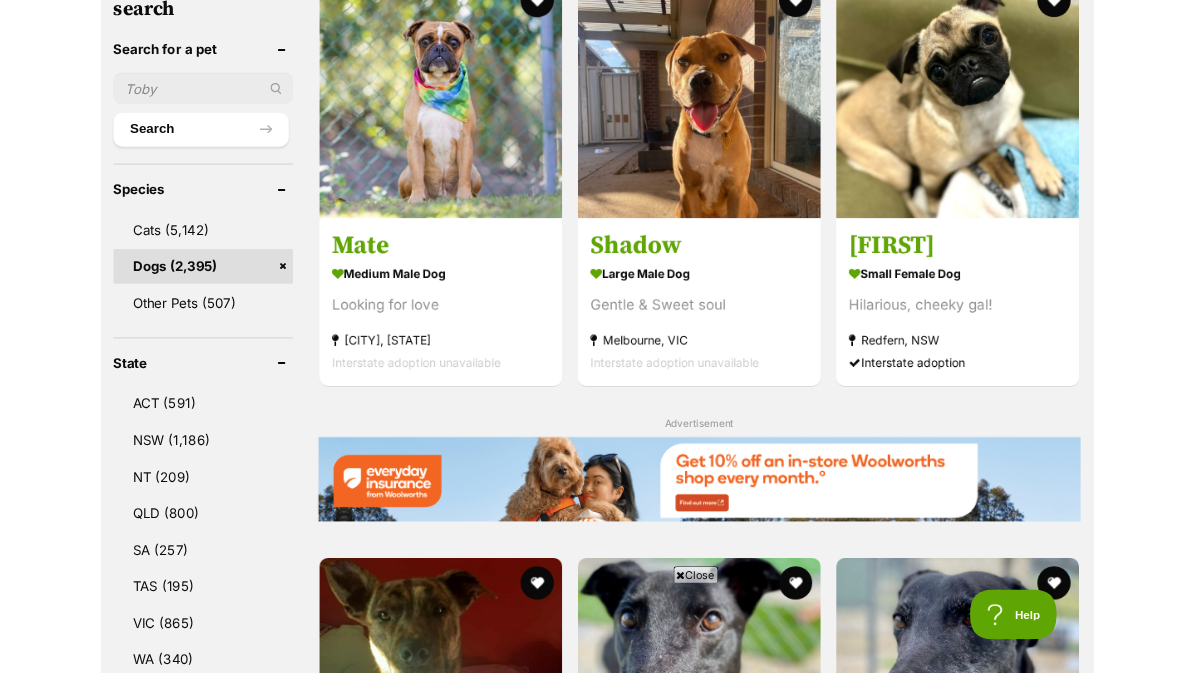 scroll, scrollTop: 687, scrollLeft: 0, axis: vertical 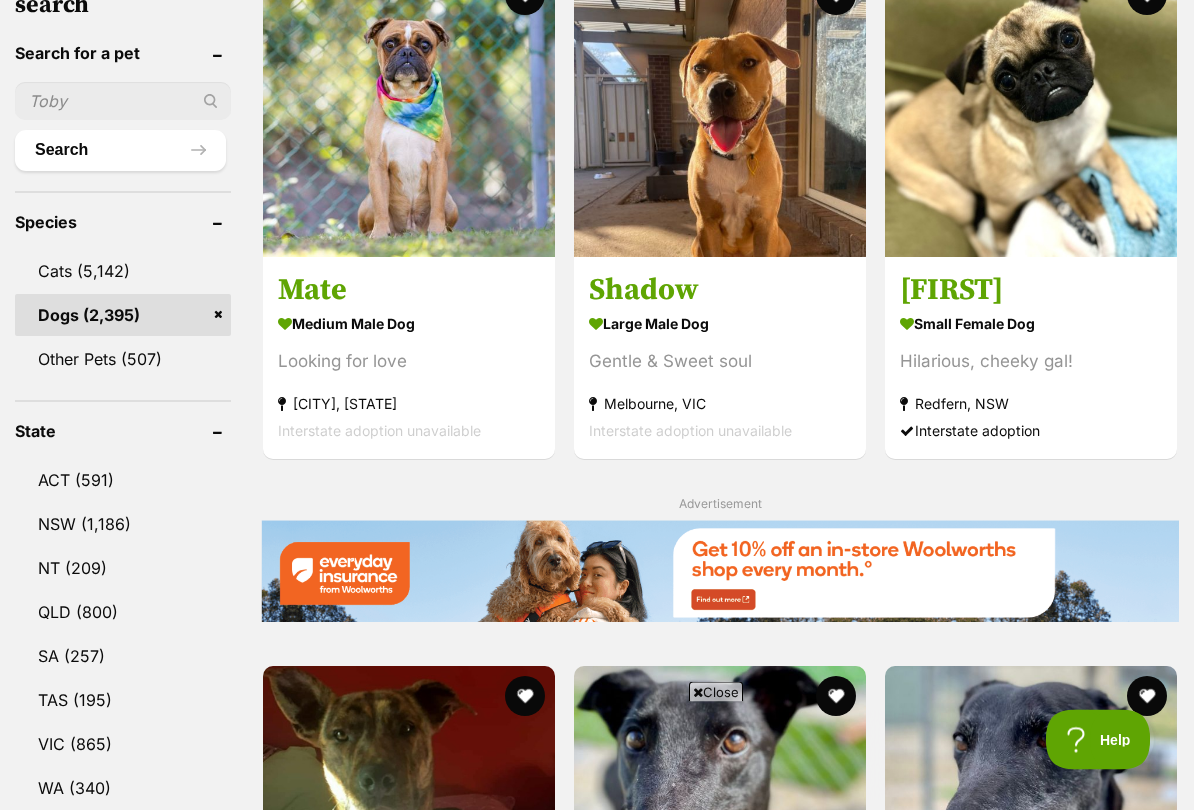 click on "QLD (800)" at bounding box center [123, 613] 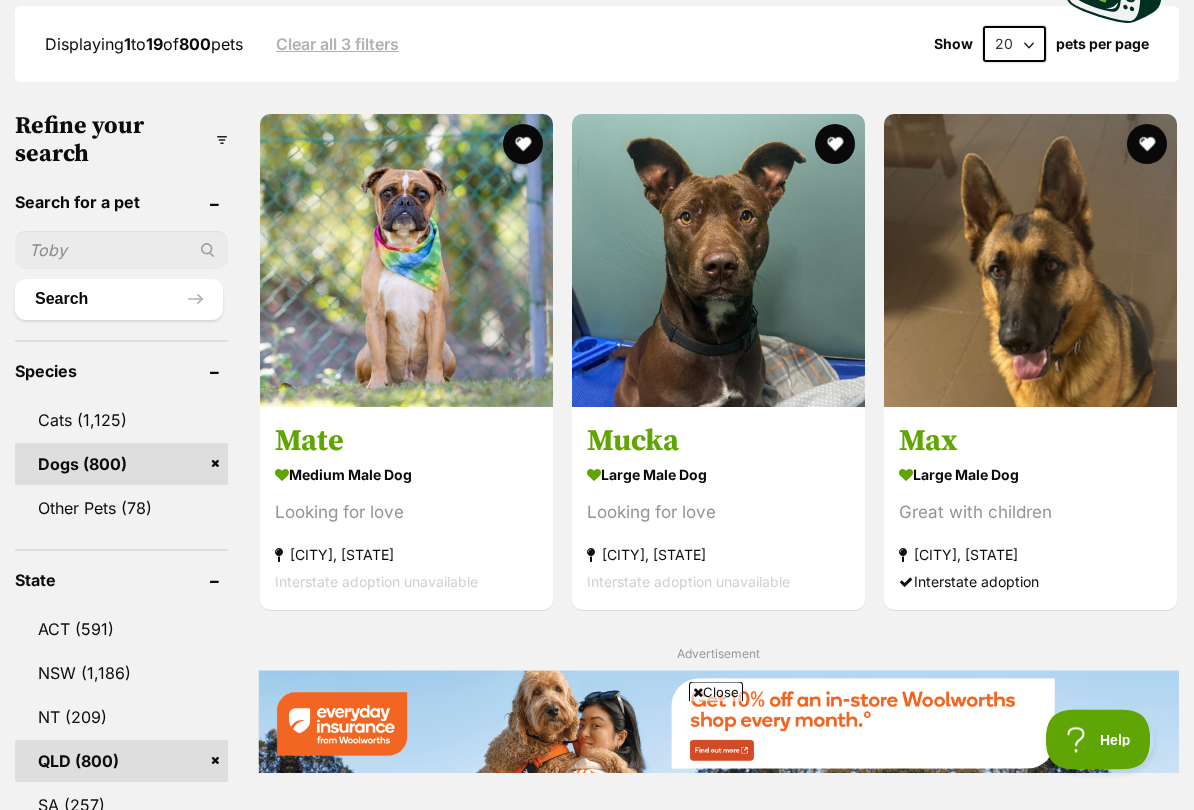 scroll, scrollTop: 539, scrollLeft: 0, axis: vertical 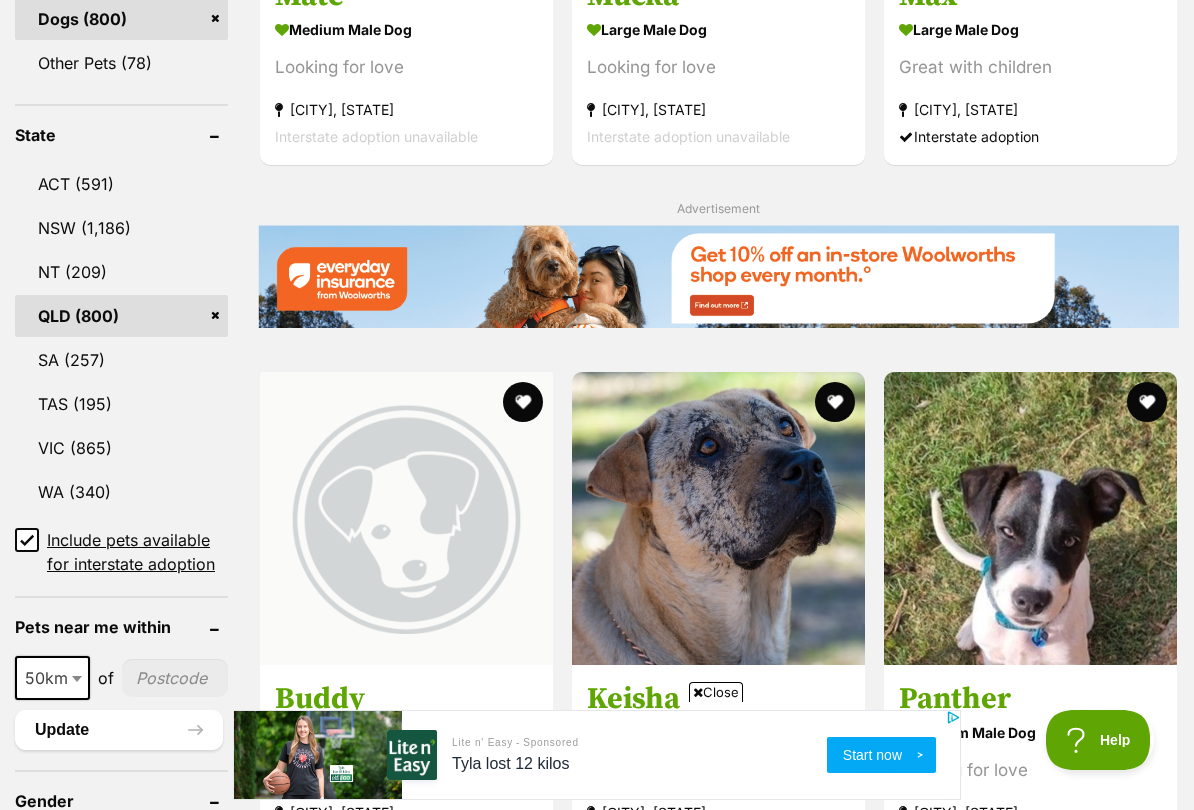 click on "Include pets available for interstate adoption" at bounding box center (27, 540) 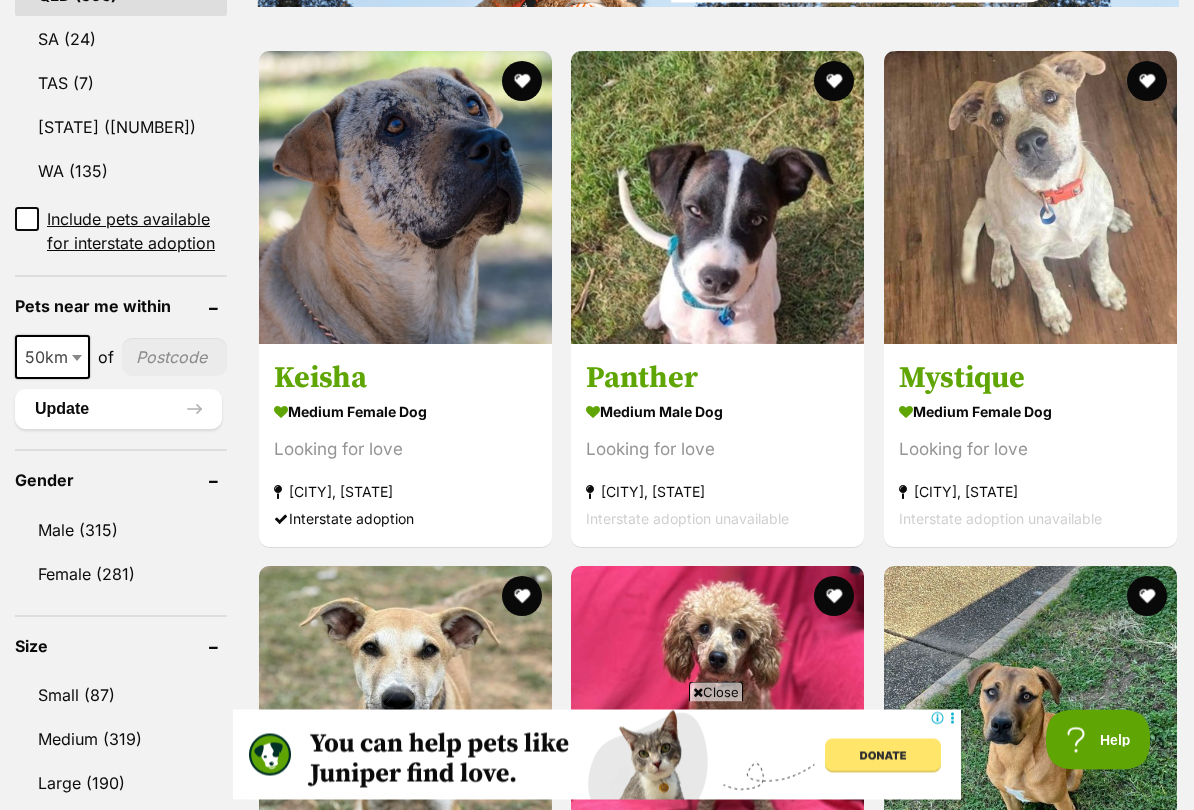 scroll, scrollTop: 1345, scrollLeft: 0, axis: vertical 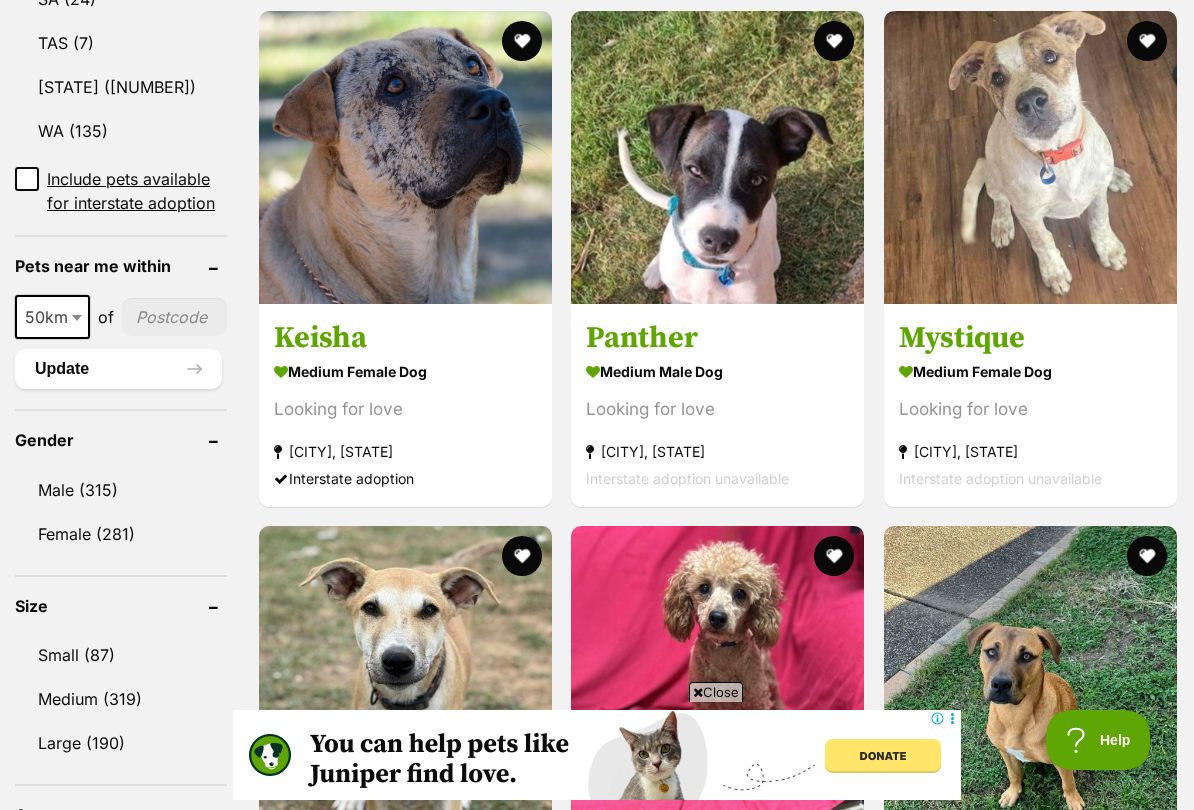 click on "Small (87)" at bounding box center [121, 655] 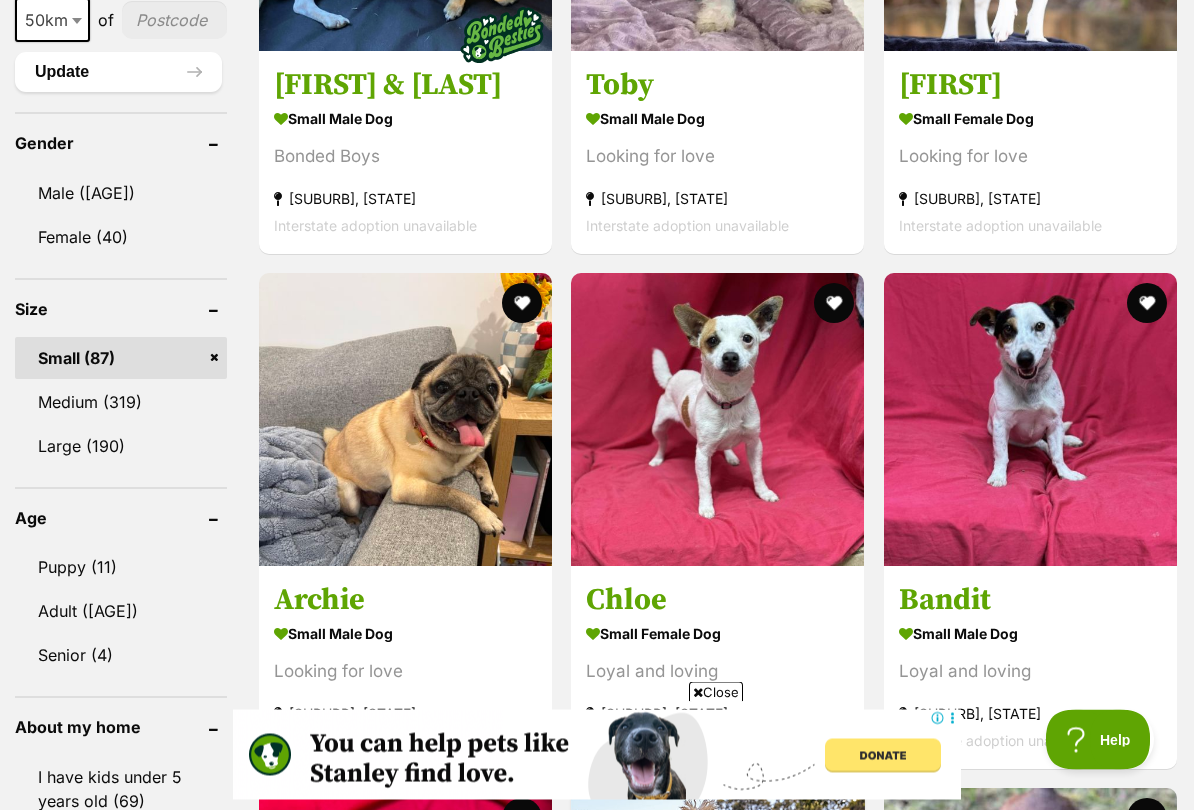 scroll, scrollTop: 1601, scrollLeft: 0, axis: vertical 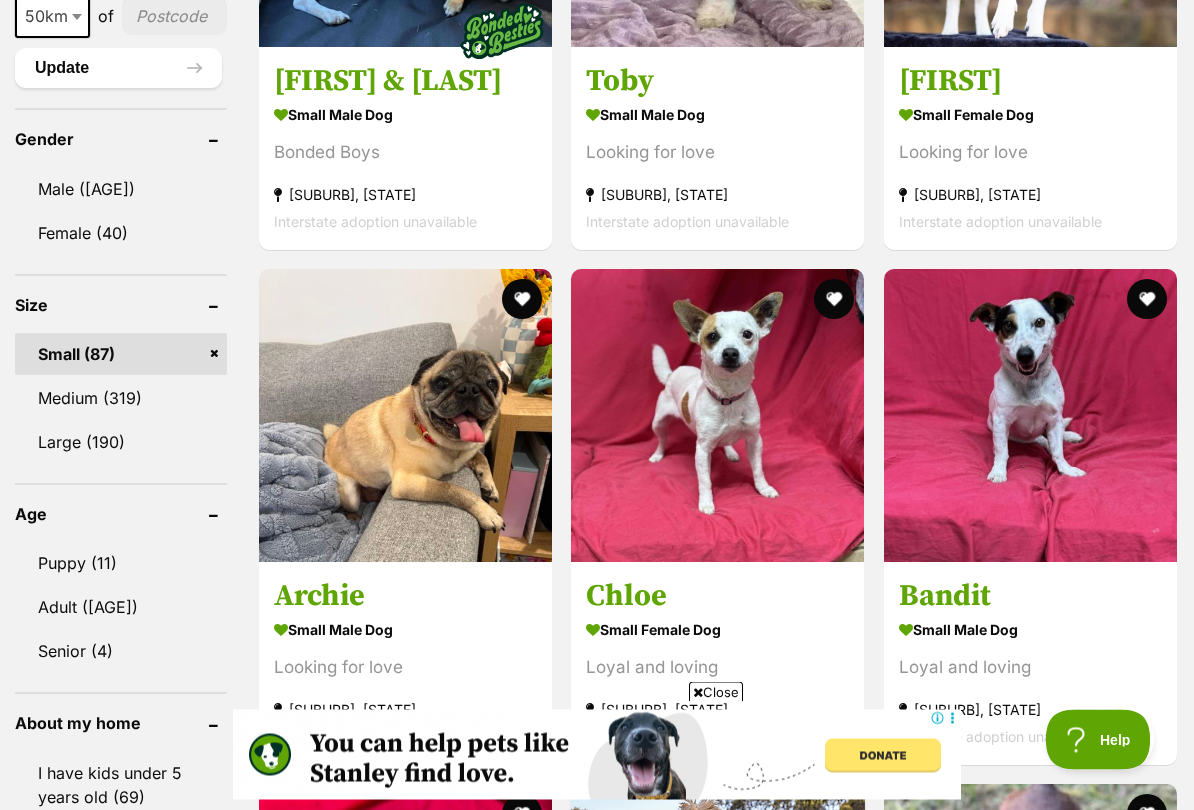 click on "Adult ([AGE])" at bounding box center (121, 608) 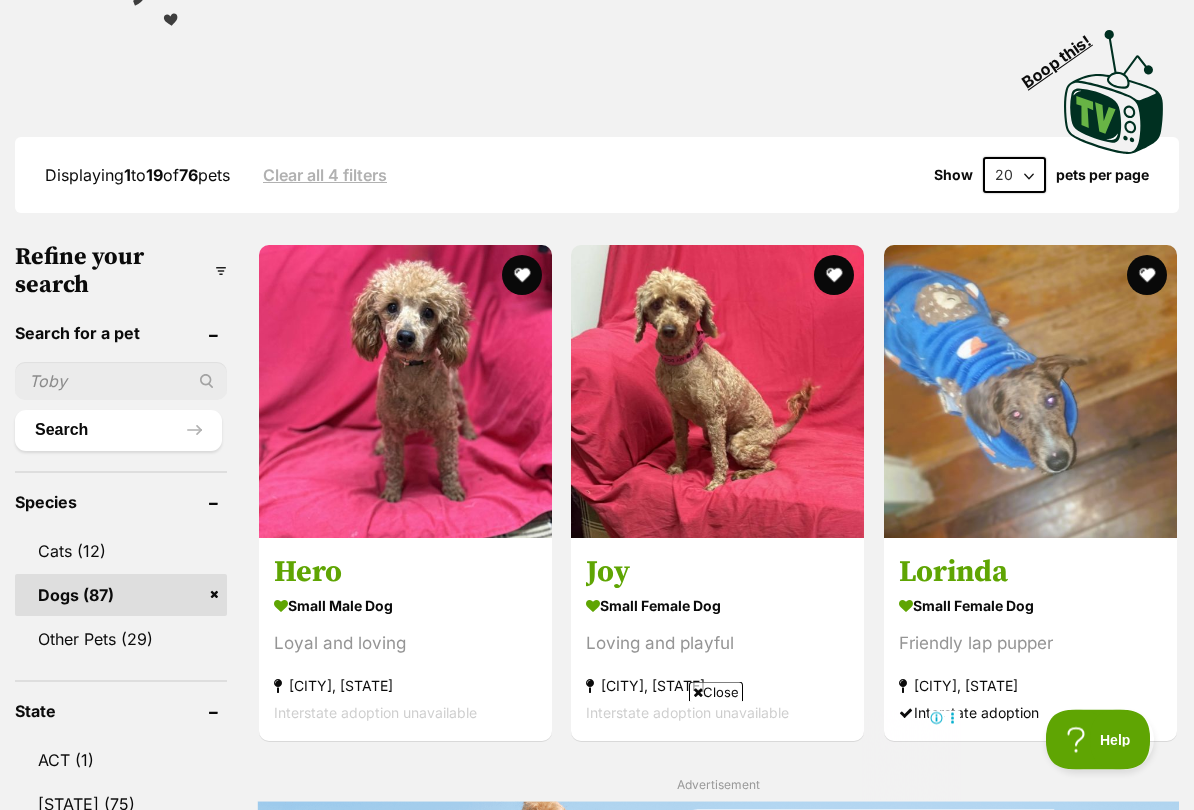 scroll, scrollTop: 408, scrollLeft: 0, axis: vertical 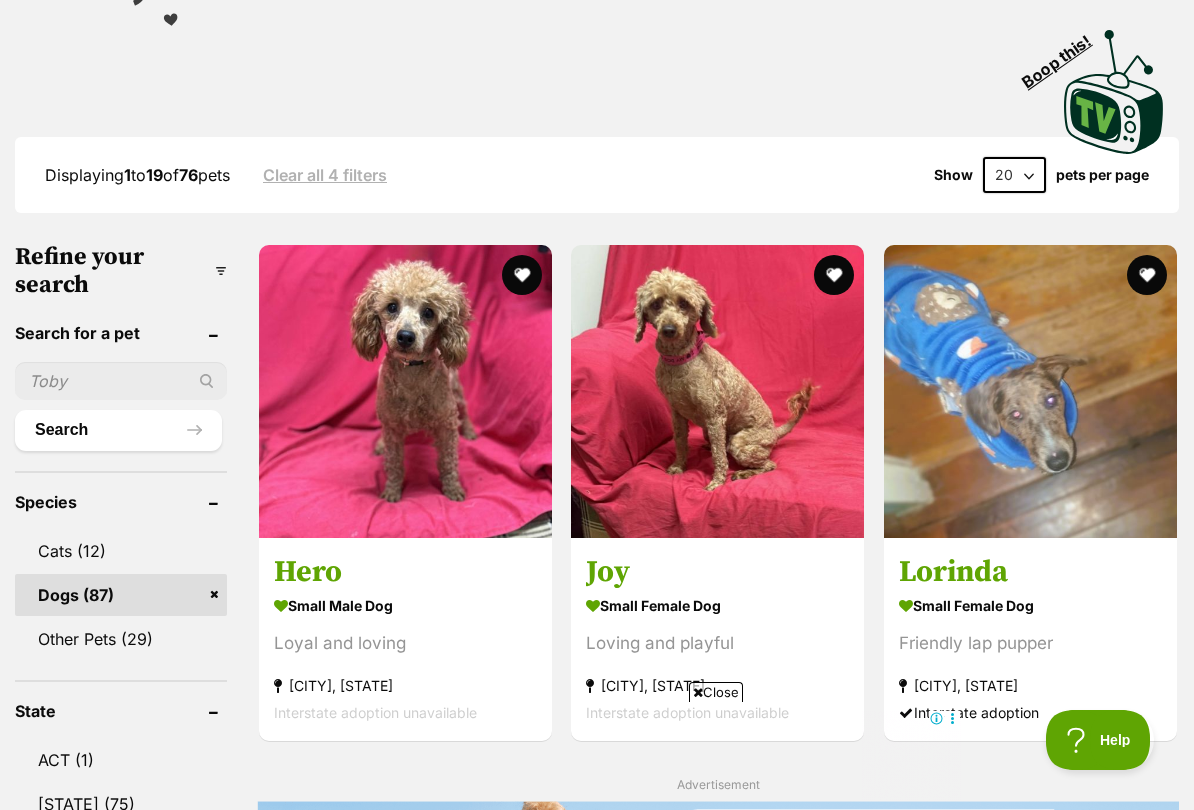 click at bounding box center [405, 391] 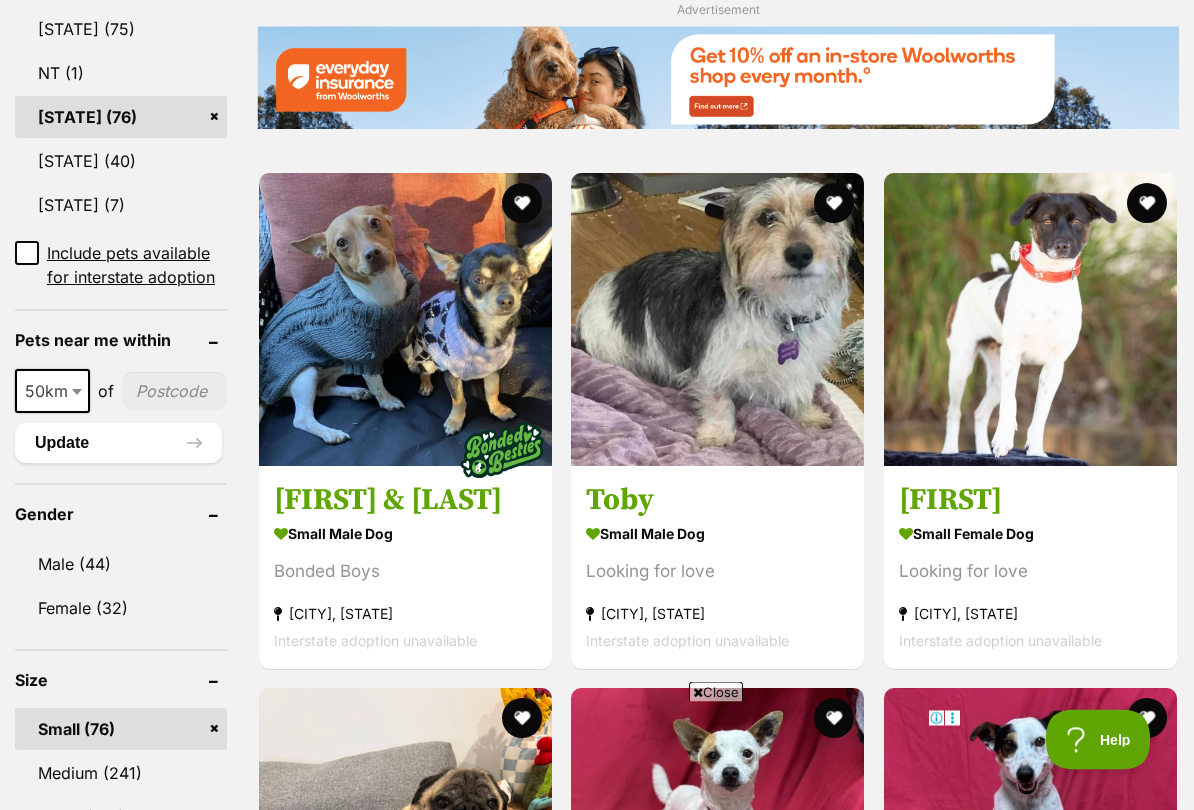 scroll, scrollTop: 1183, scrollLeft: 0, axis: vertical 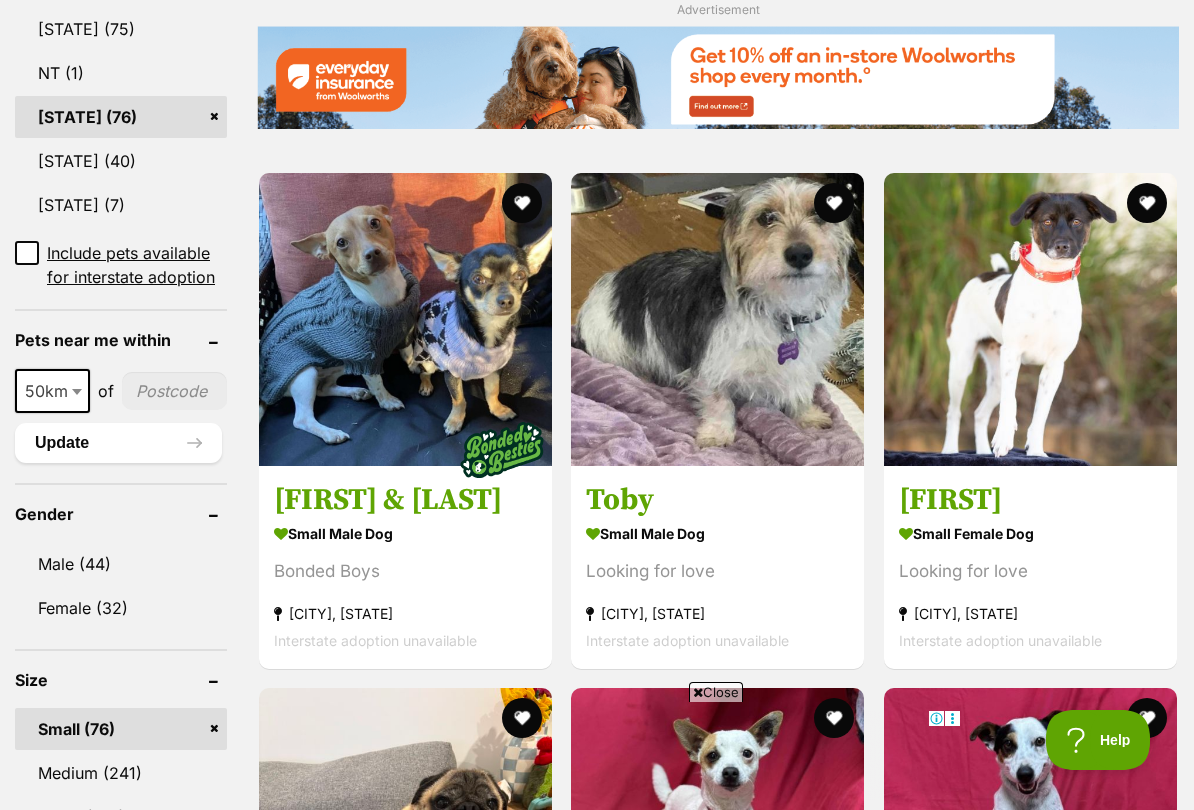 click at bounding box center (717, 319) 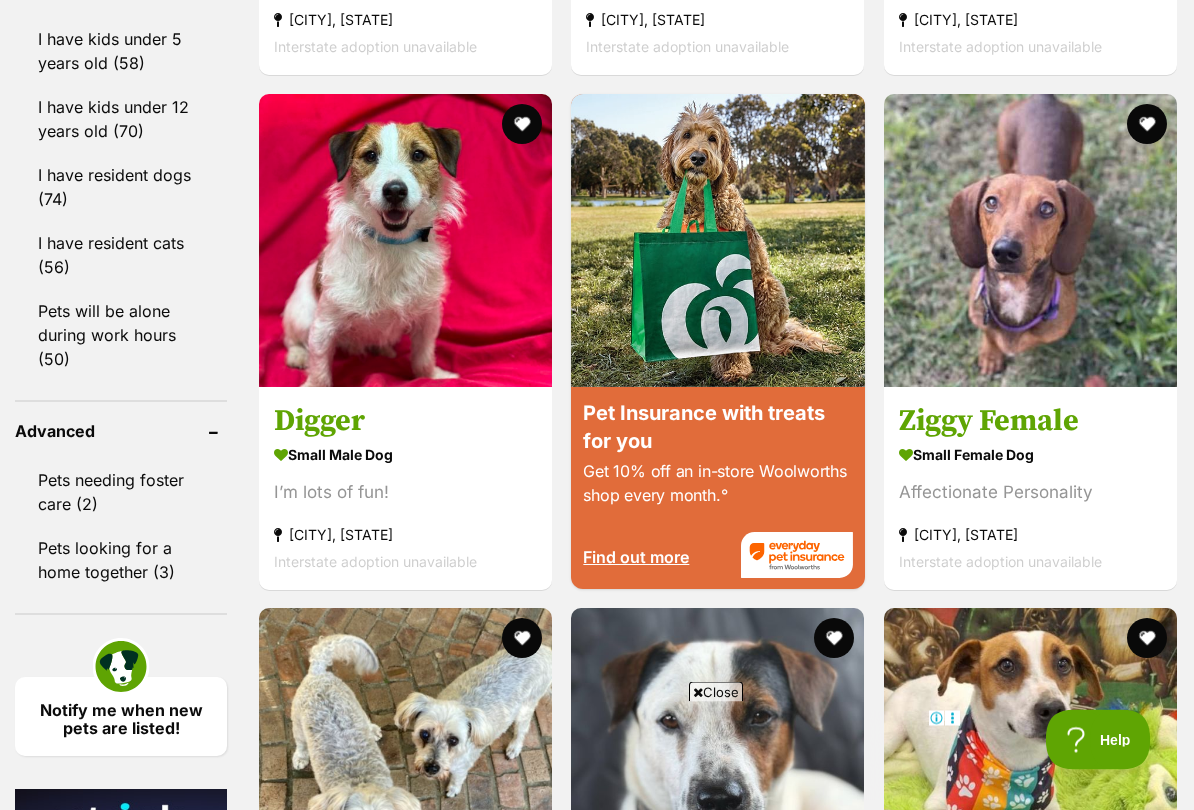 scroll, scrollTop: 2292, scrollLeft: 0, axis: vertical 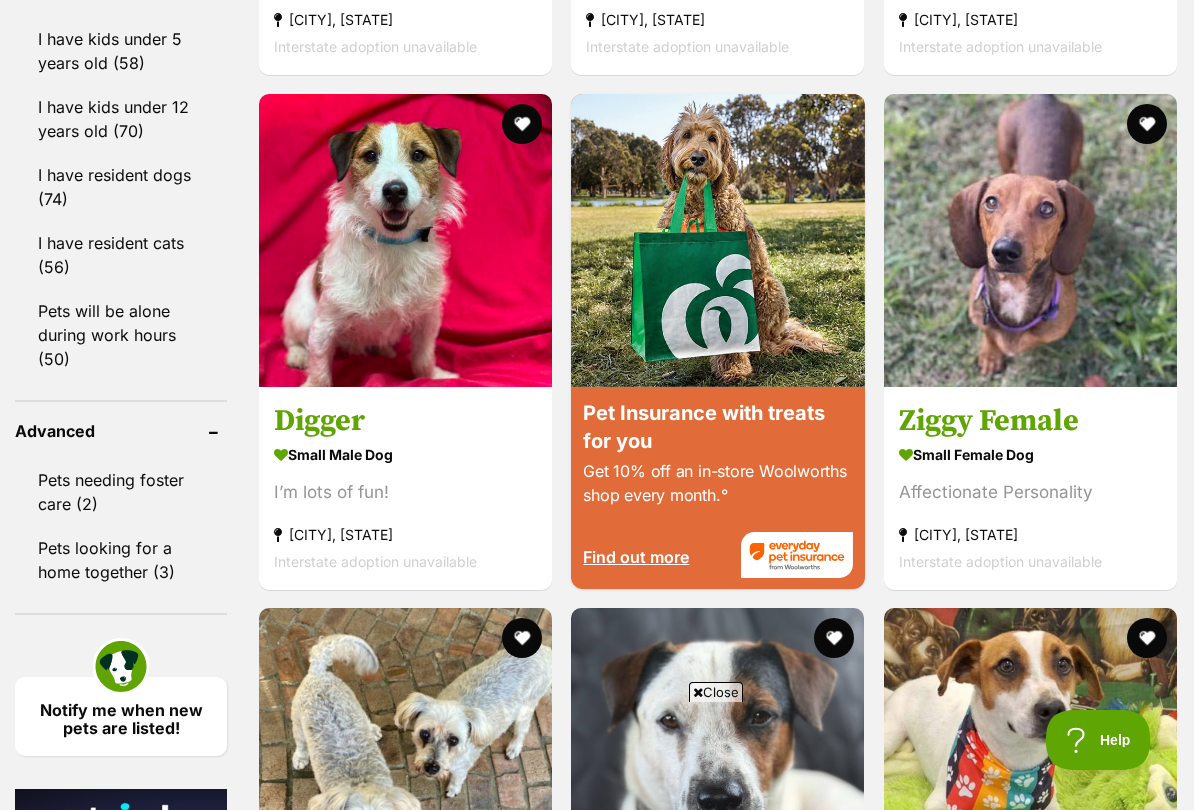 click at bounding box center (405, 240) 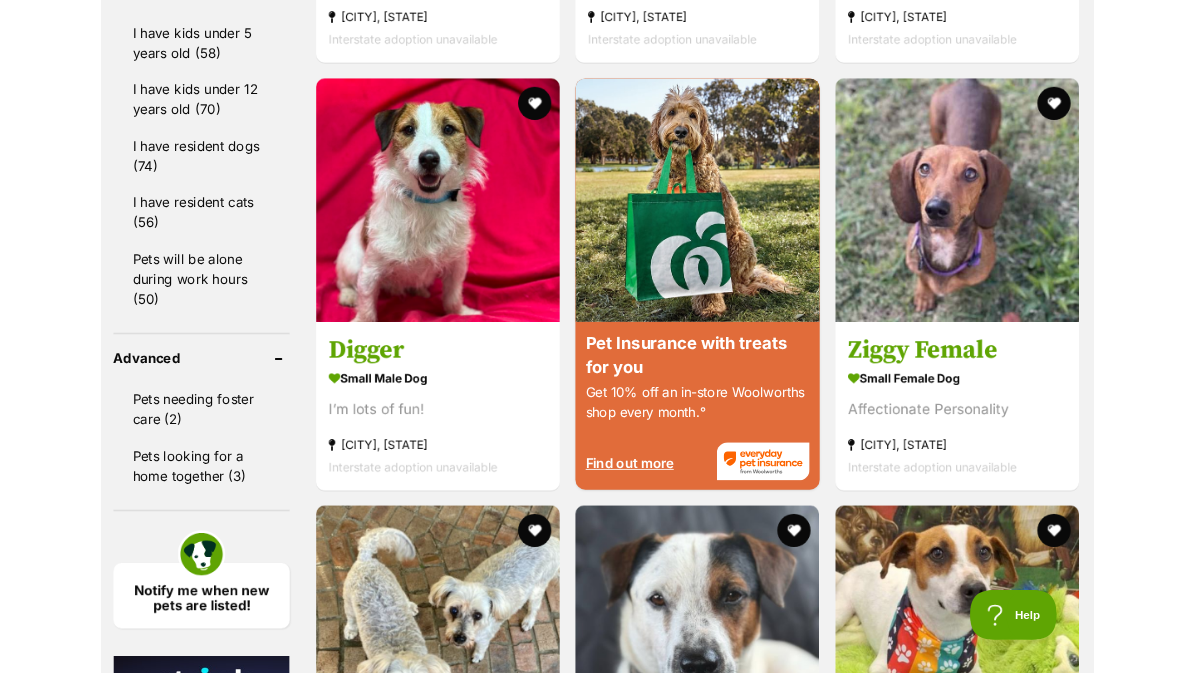 scroll, scrollTop: 2348, scrollLeft: 0, axis: vertical 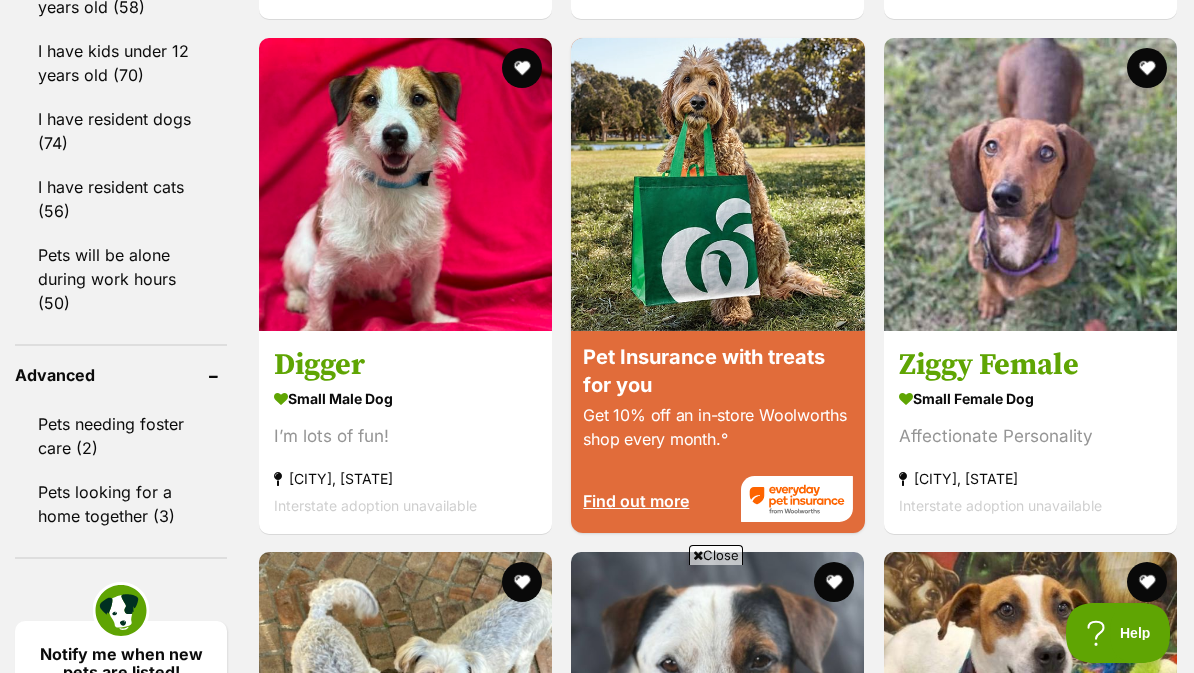 click at bounding box center [405, 184] 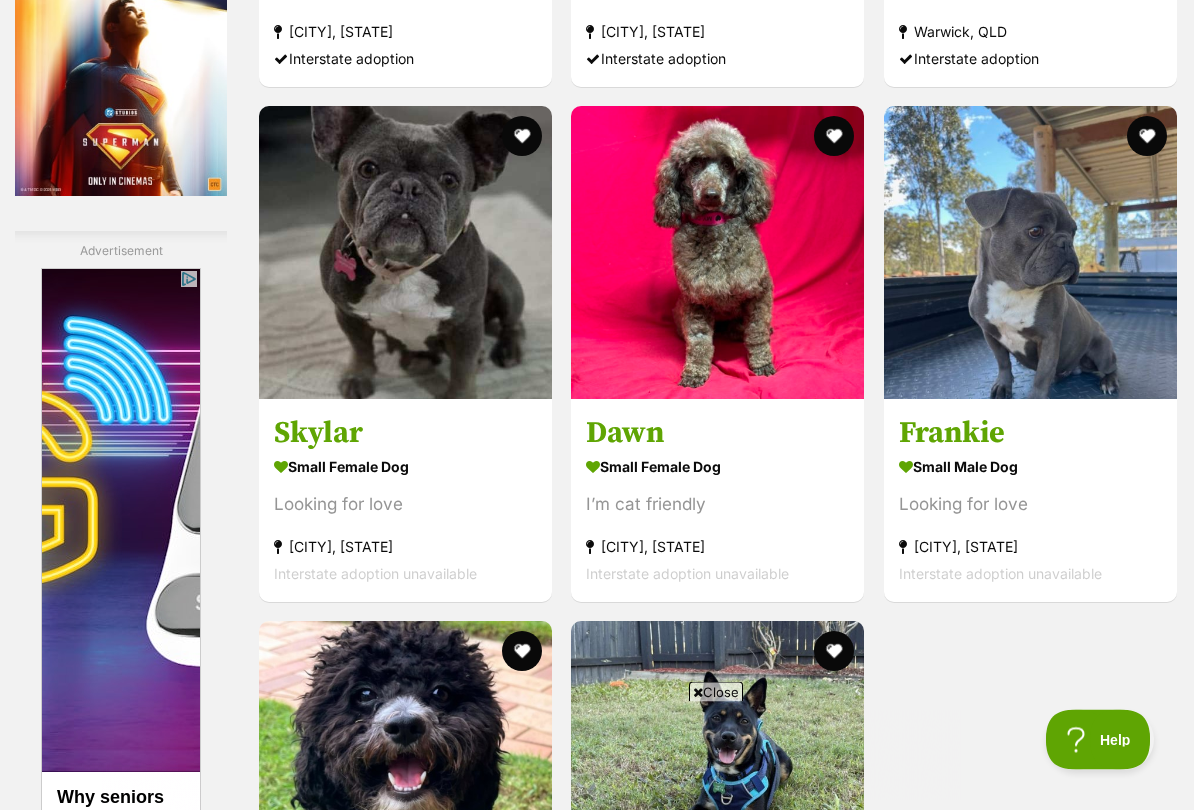 scroll, scrollTop: 0, scrollLeft: 0, axis: both 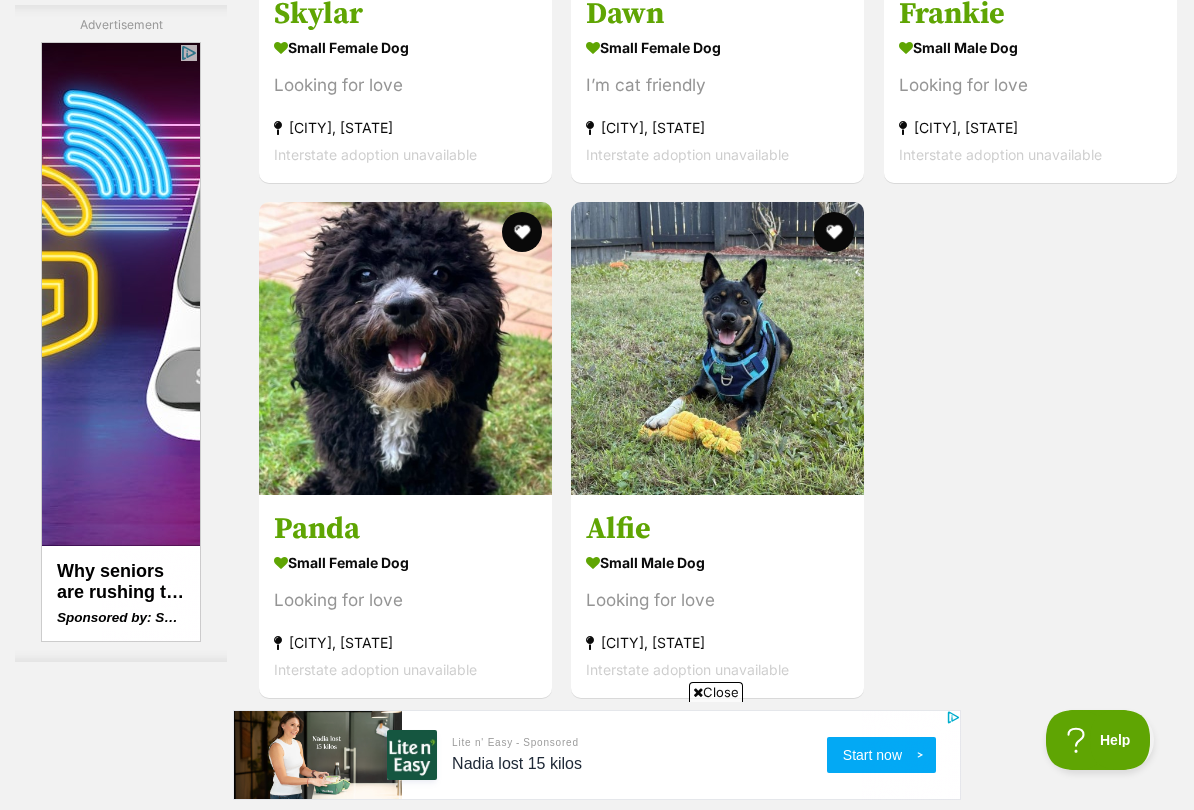 click at bounding box center [405, 348] 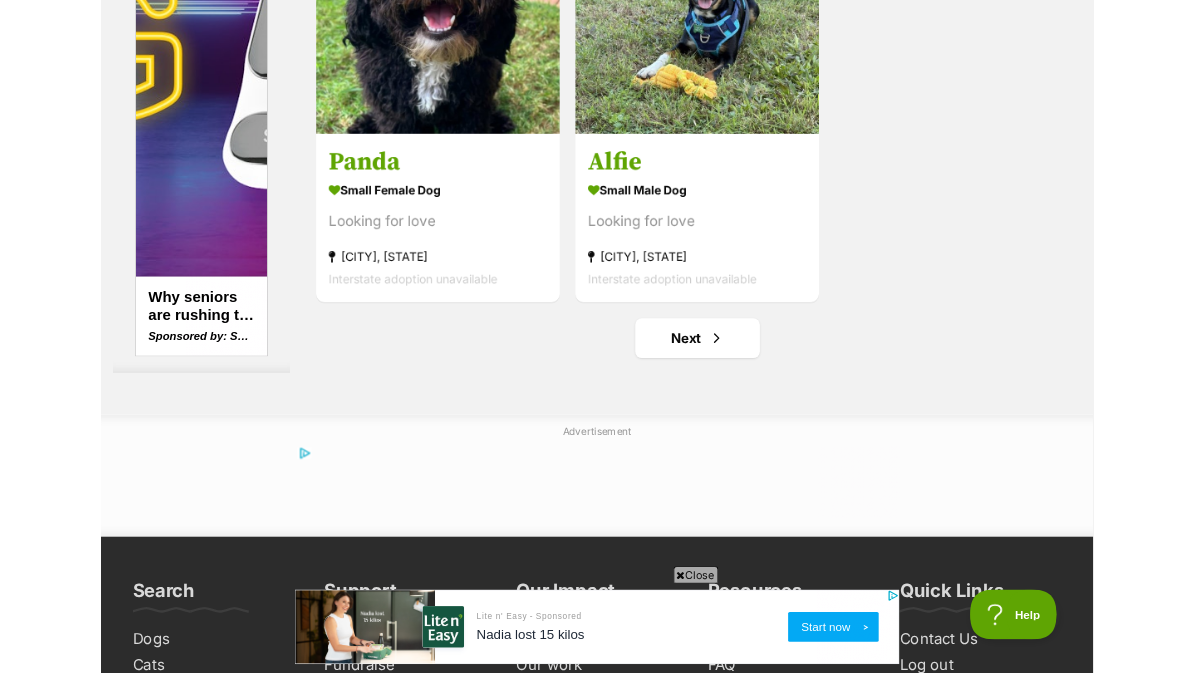 scroll, scrollTop: 4059, scrollLeft: 0, axis: vertical 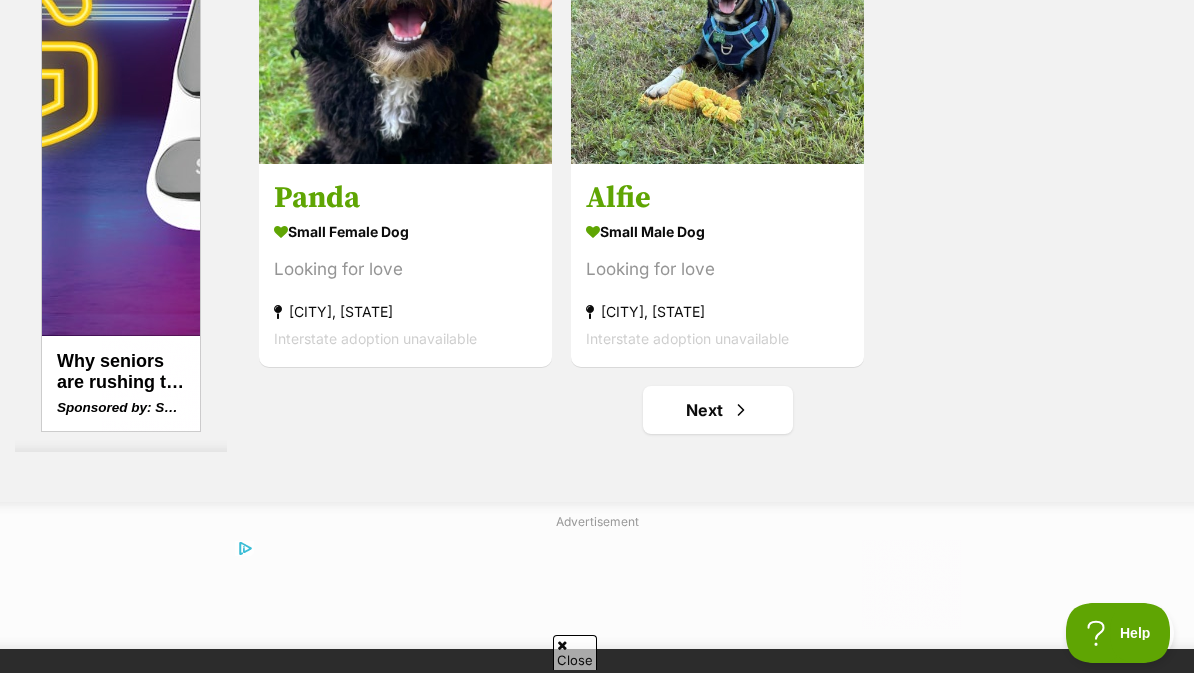 click at bounding box center [741, 410] 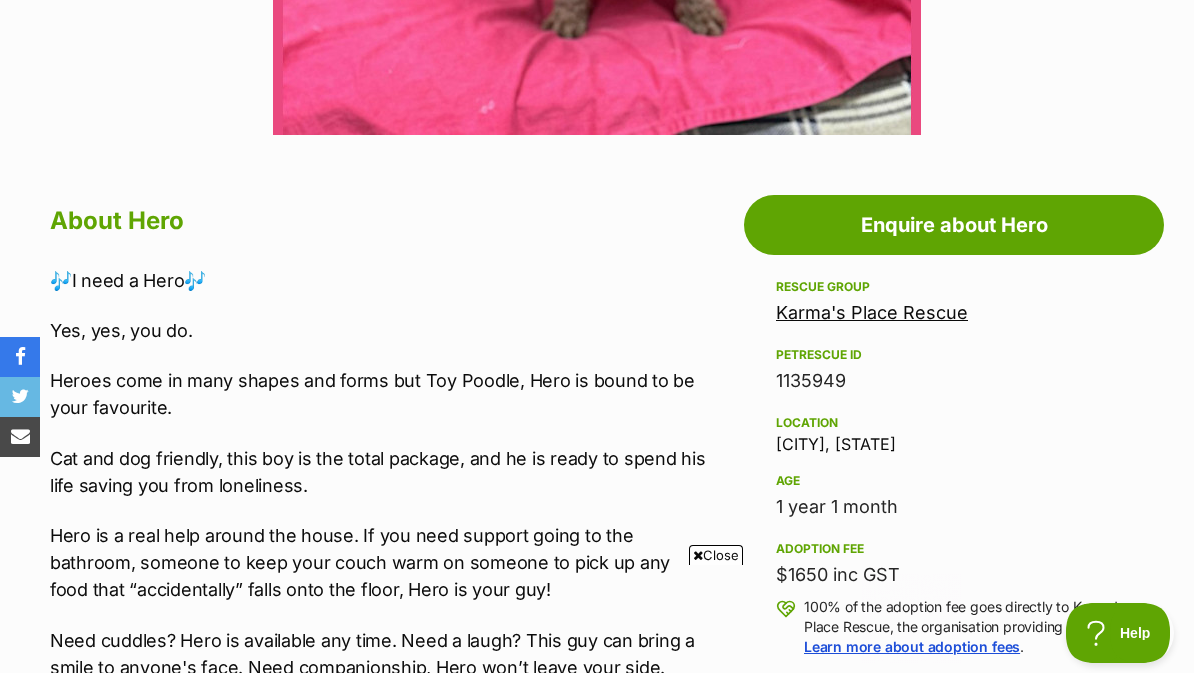 scroll, scrollTop: 846, scrollLeft: 0, axis: vertical 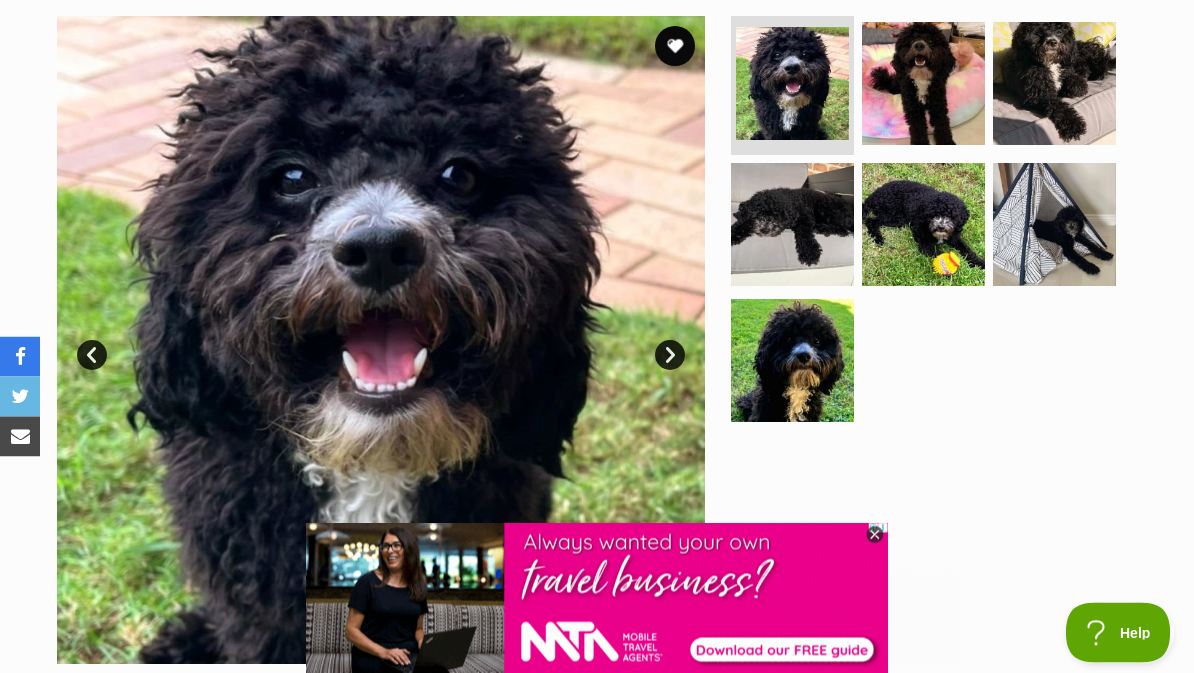 click on "Next" at bounding box center [670, 356] 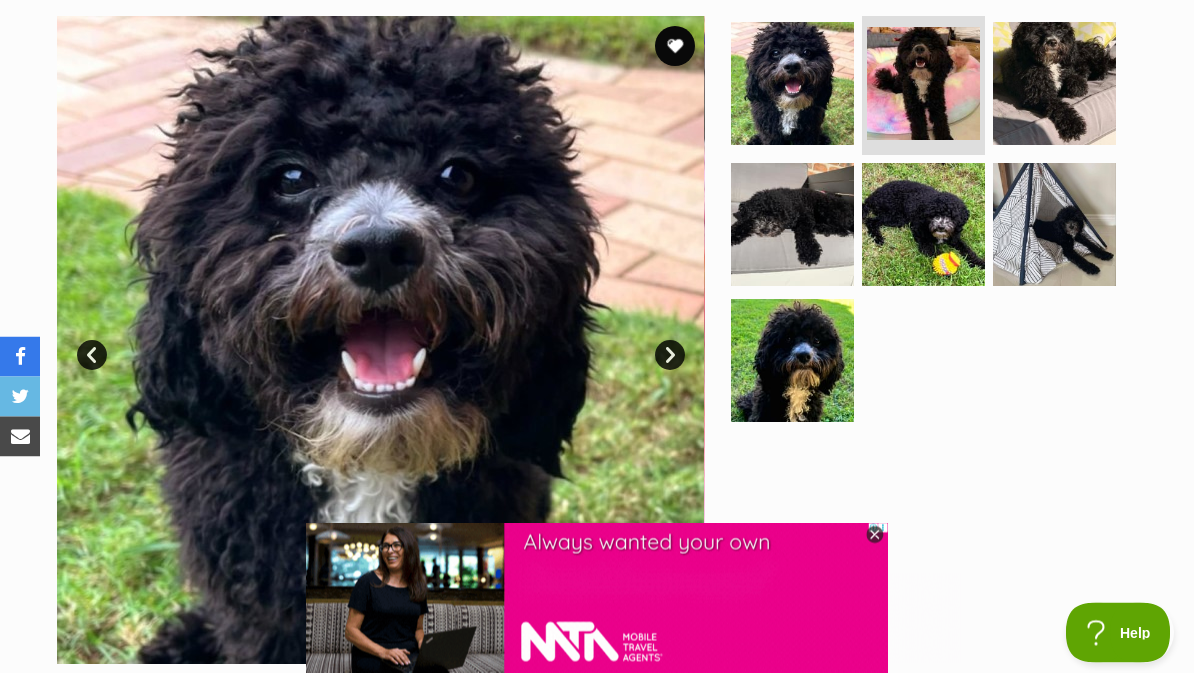 scroll, scrollTop: 400, scrollLeft: 0, axis: vertical 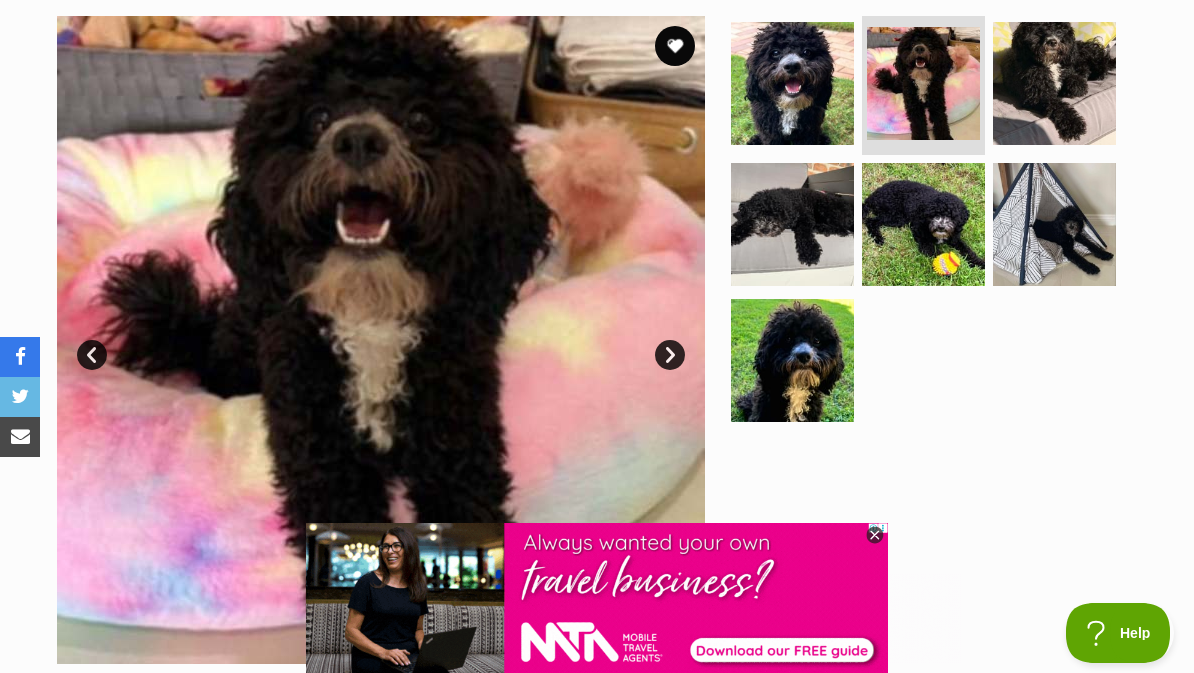 click at bounding box center (932, 340) 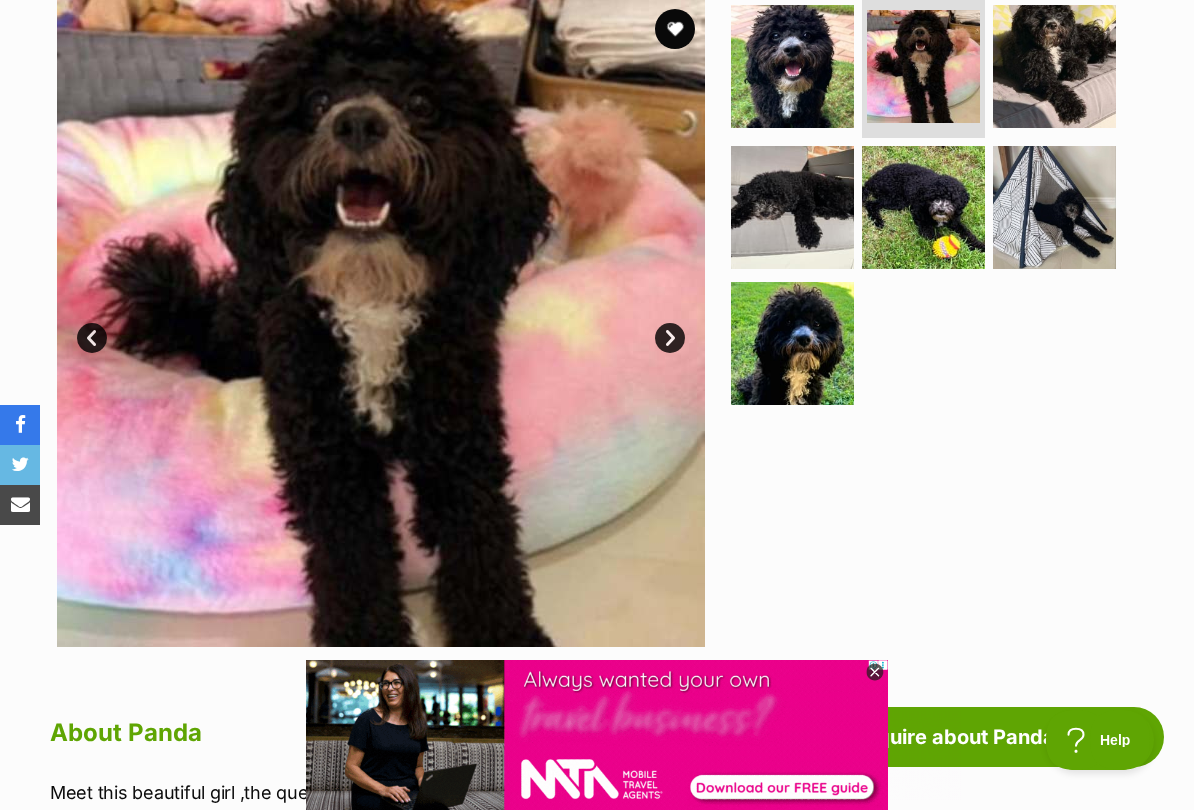 scroll, scrollTop: 414, scrollLeft: 0, axis: vertical 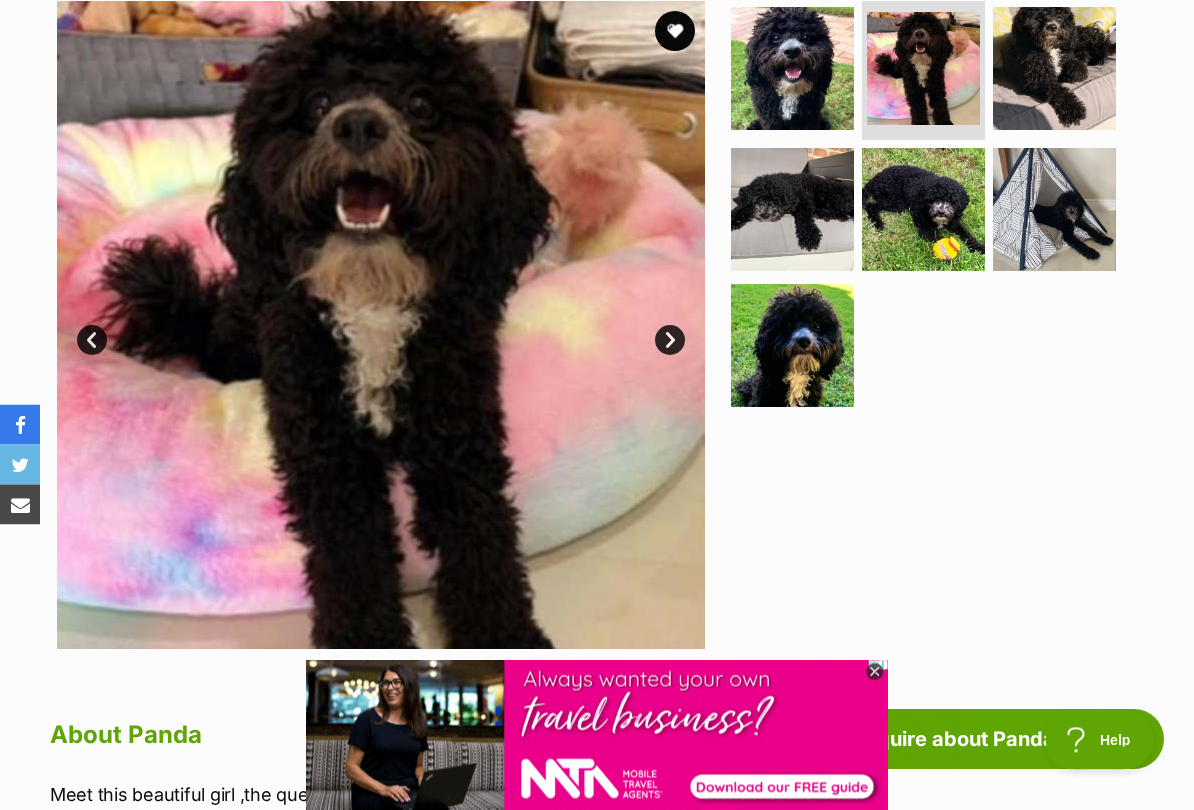 click 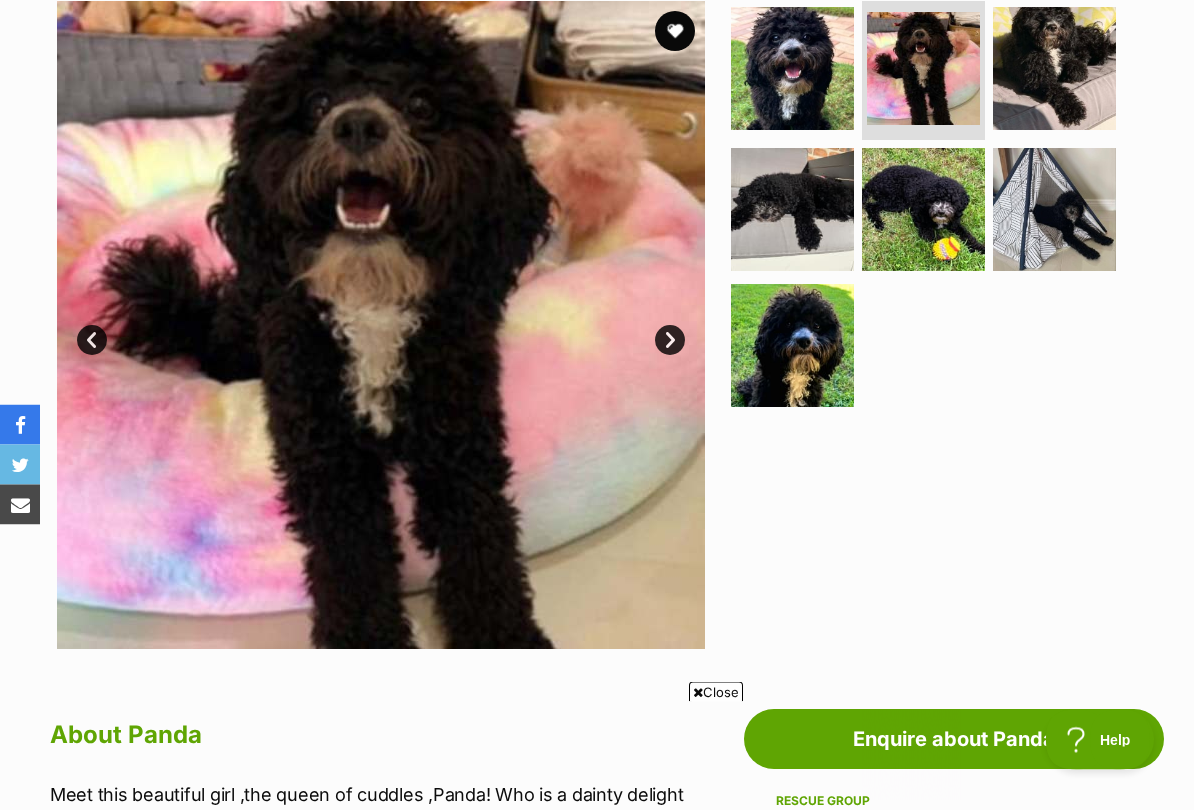 scroll, scrollTop: 415, scrollLeft: 0, axis: vertical 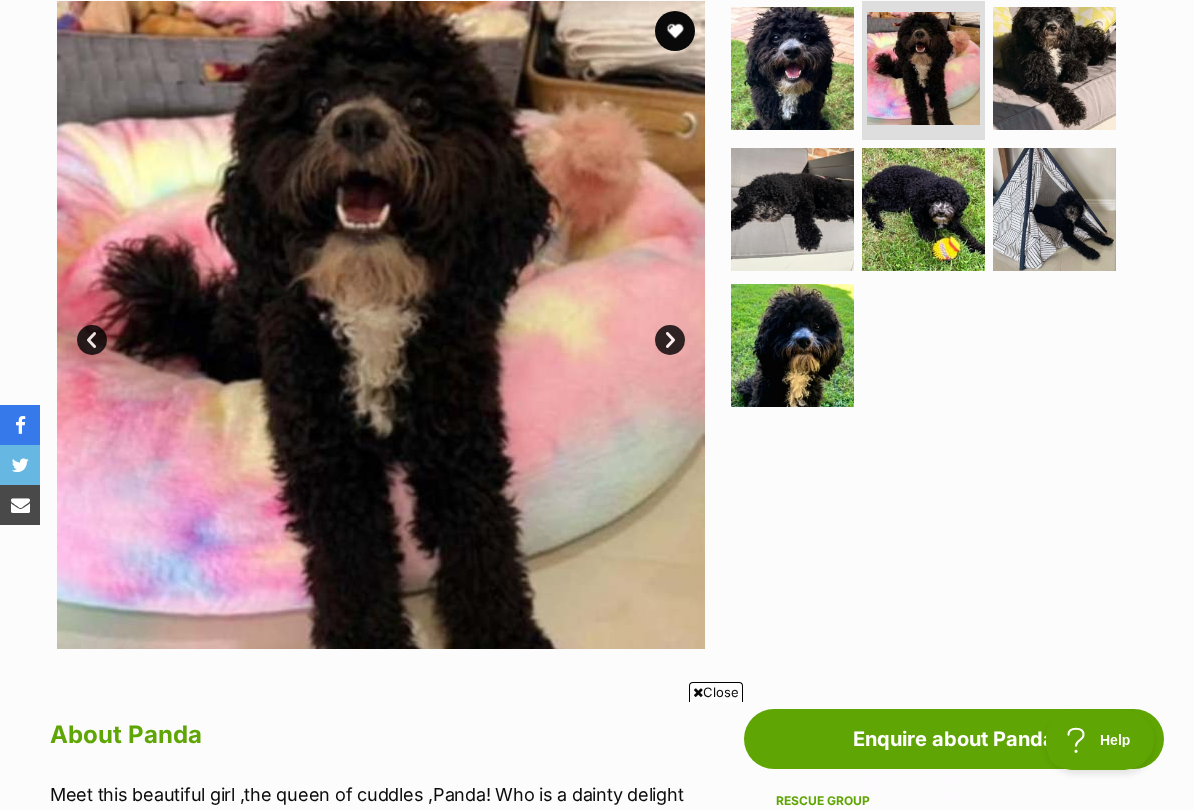 click on "Next" at bounding box center (670, 340) 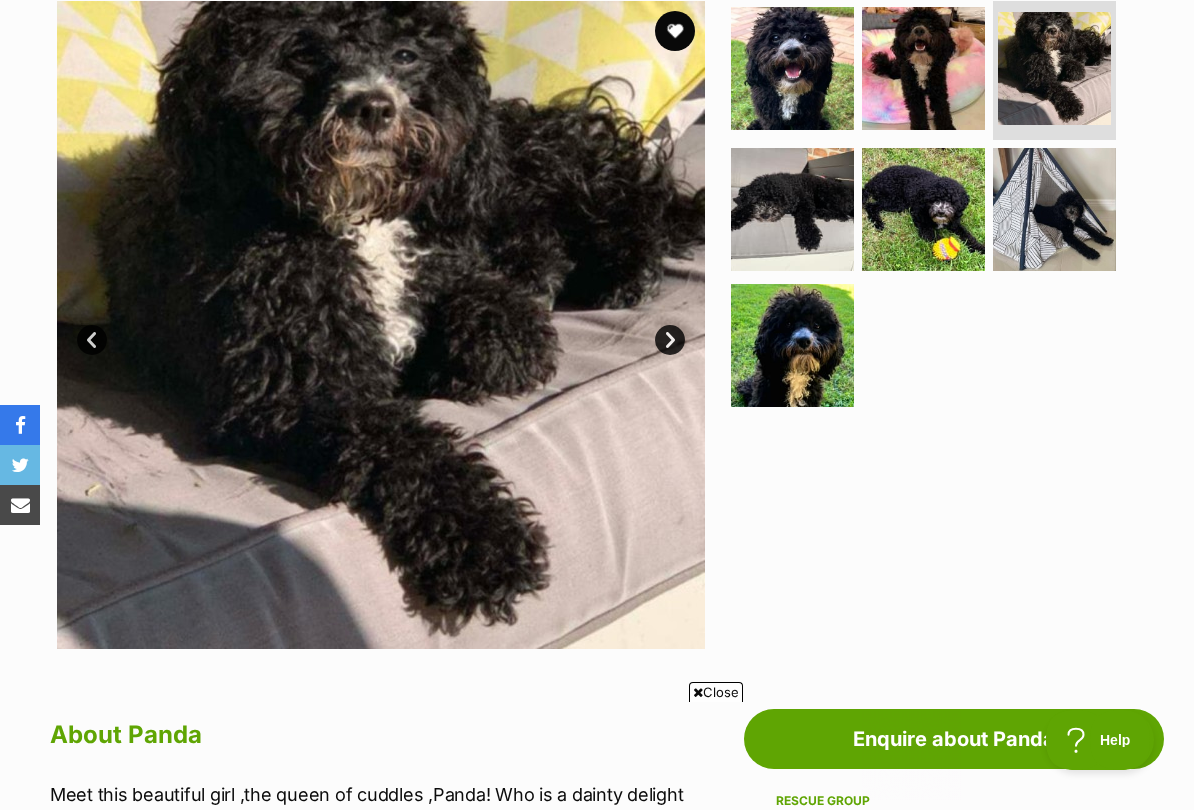 click on "Next" at bounding box center (670, 340) 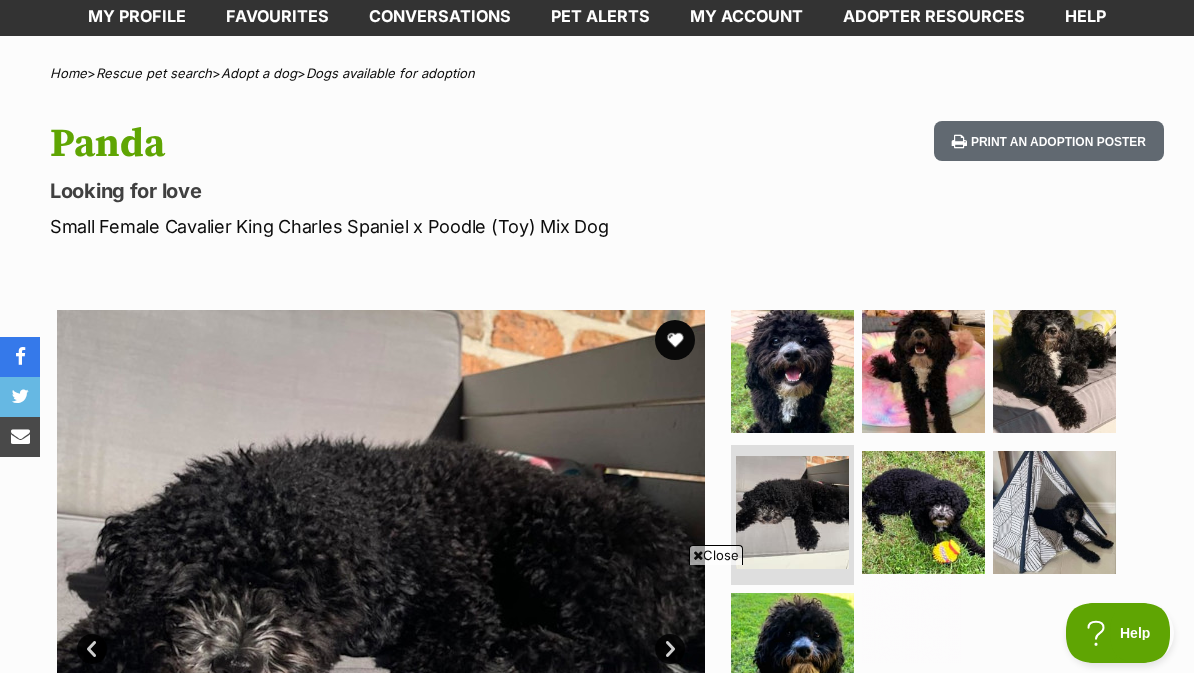 scroll, scrollTop: 55, scrollLeft: 0, axis: vertical 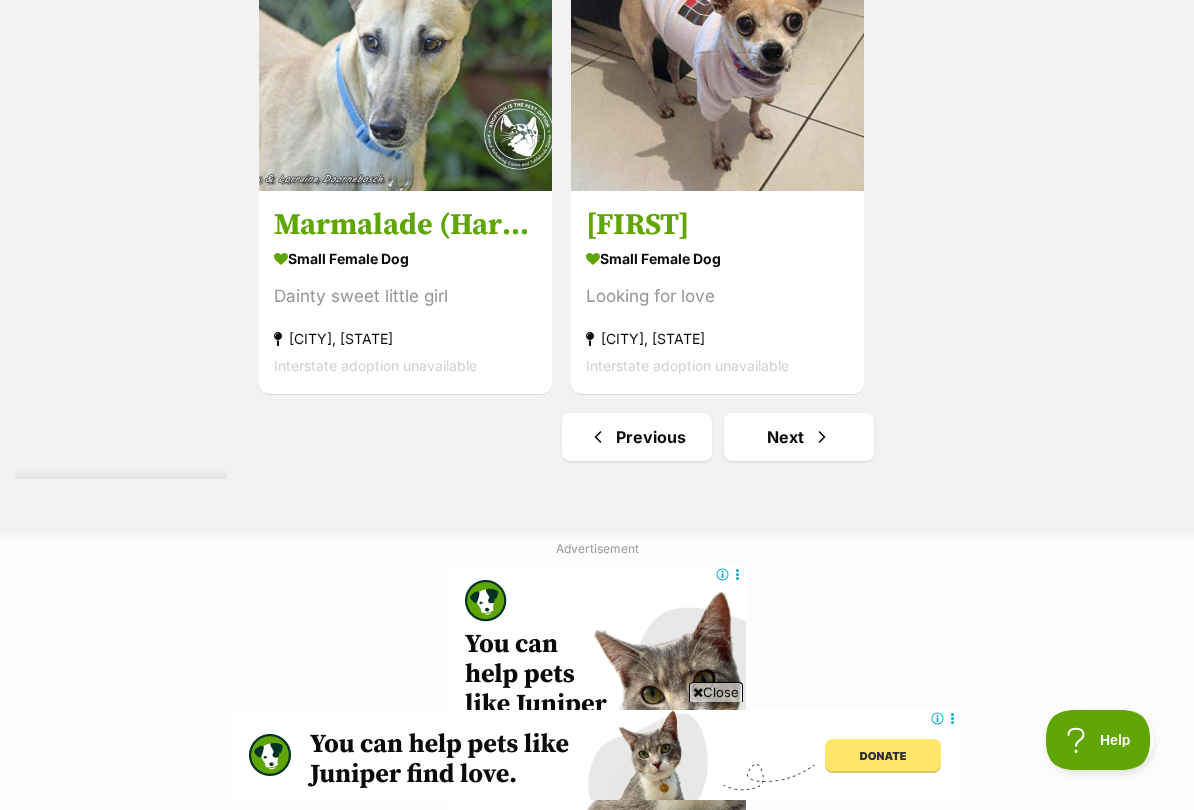 click on "Next" at bounding box center [799, 437] 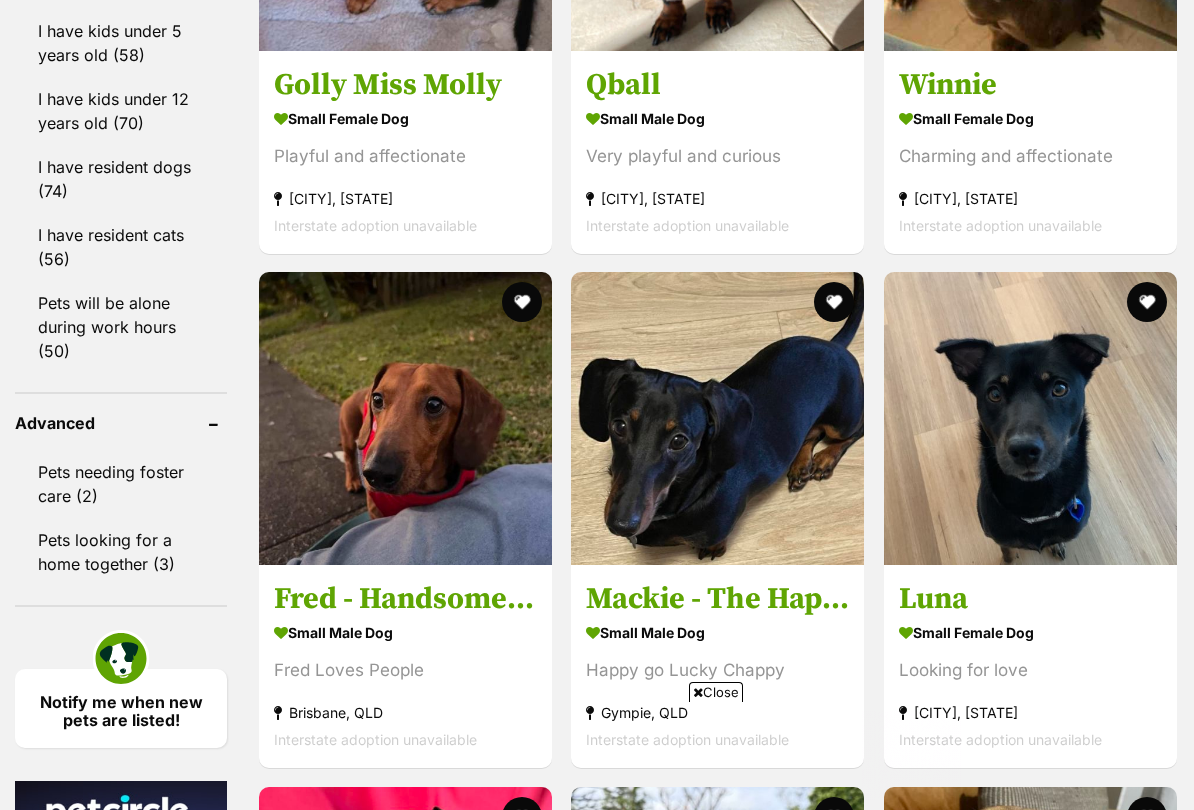 scroll, scrollTop: 2429, scrollLeft: 0, axis: vertical 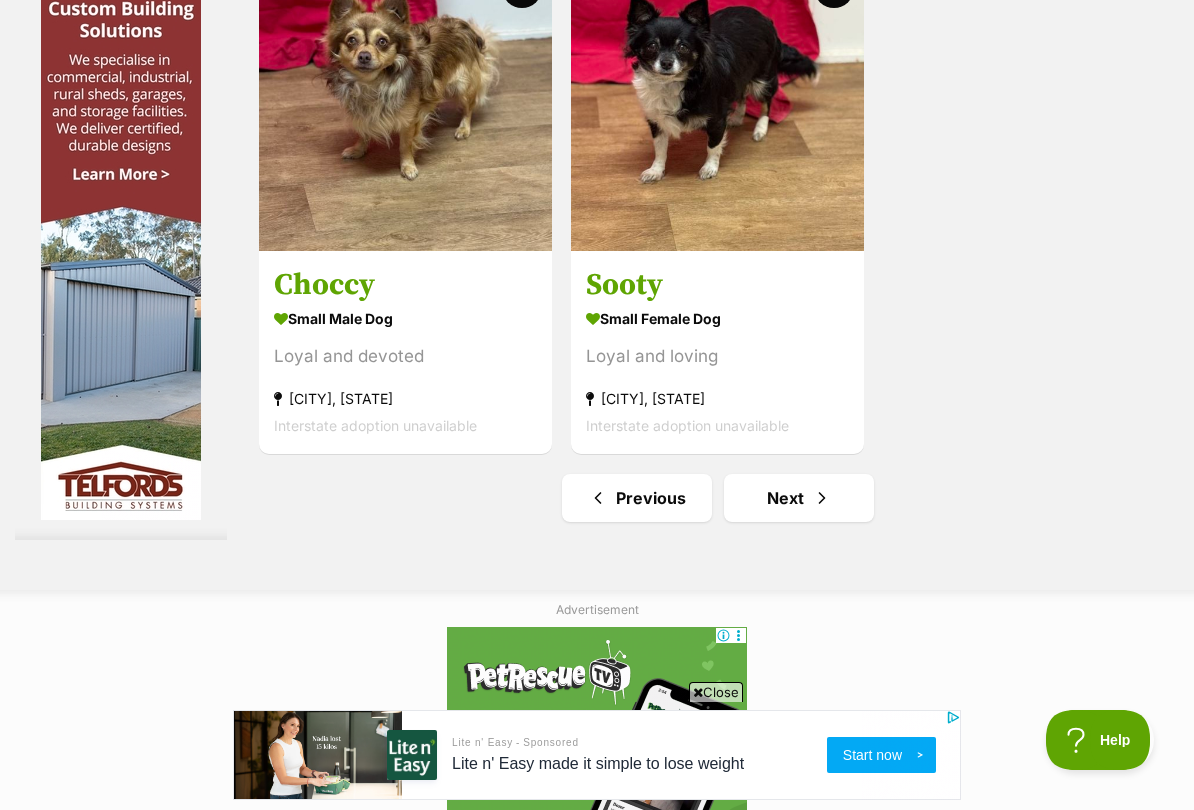 click on "Next" at bounding box center (799, 498) 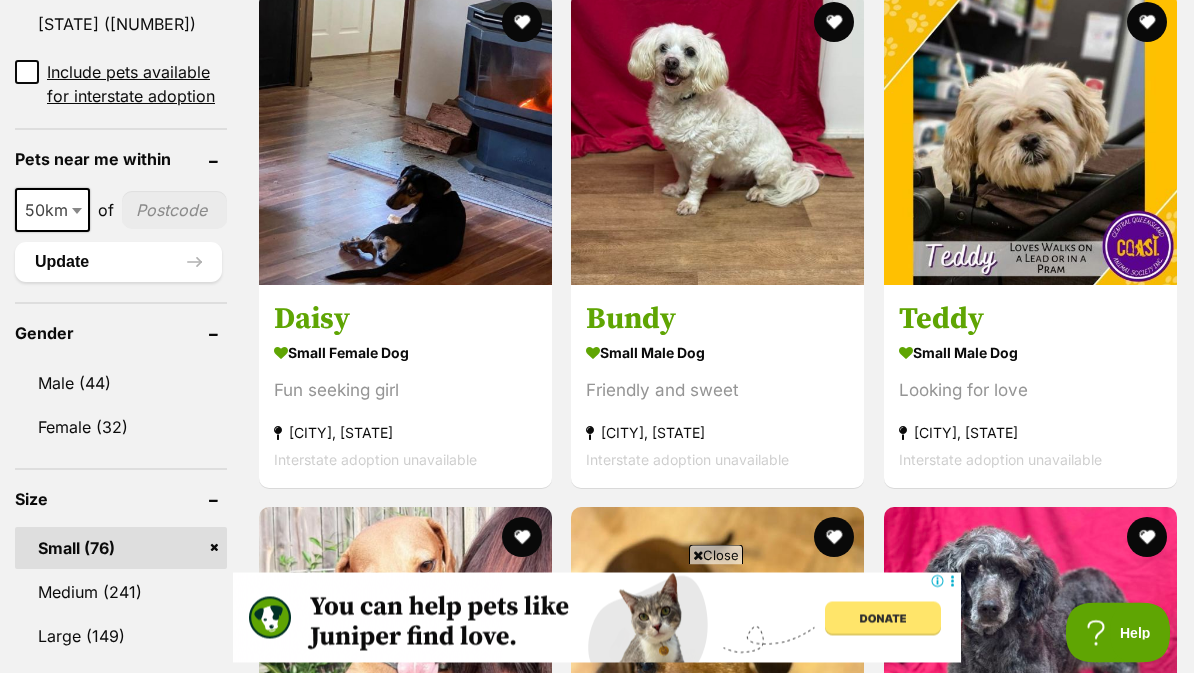scroll, scrollTop: 1364, scrollLeft: 0, axis: vertical 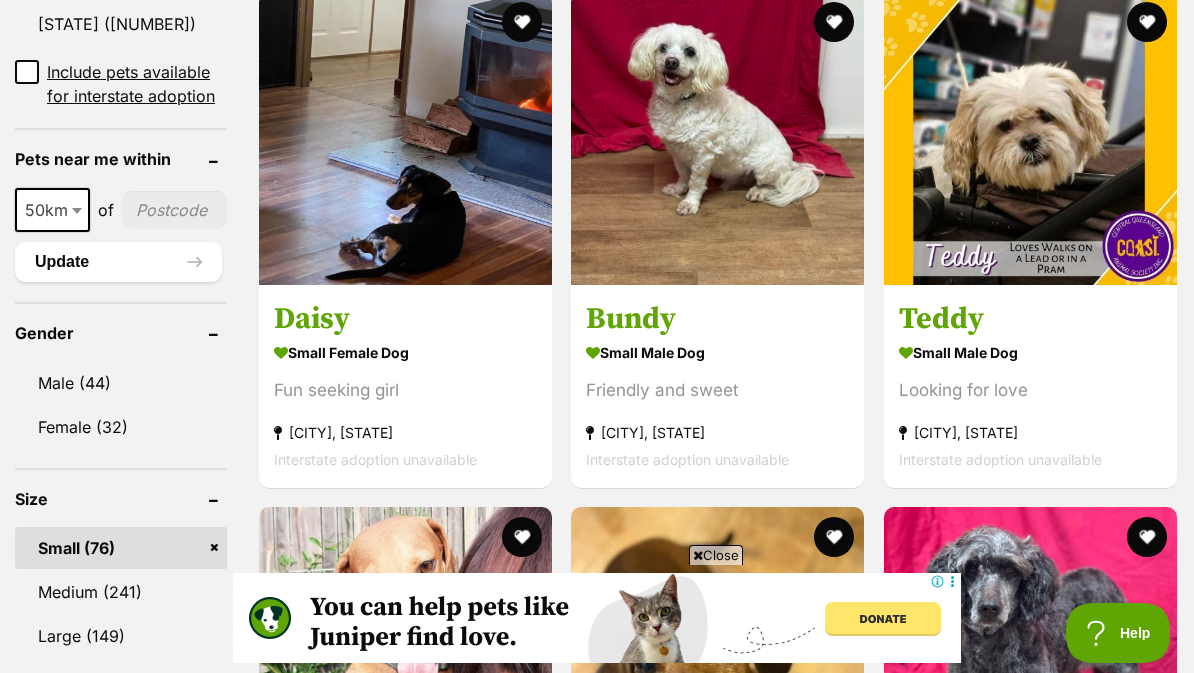 click at bounding box center (1030, 138) 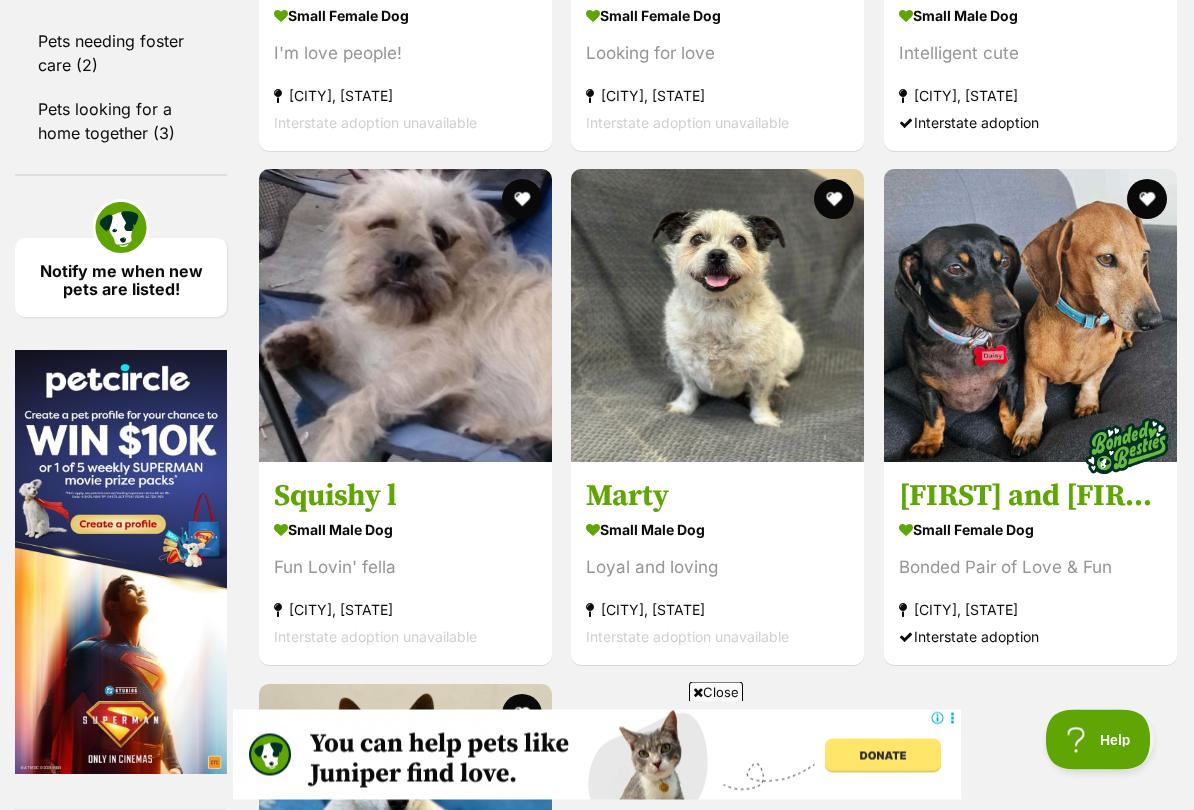 scroll, scrollTop: 2779, scrollLeft: 0, axis: vertical 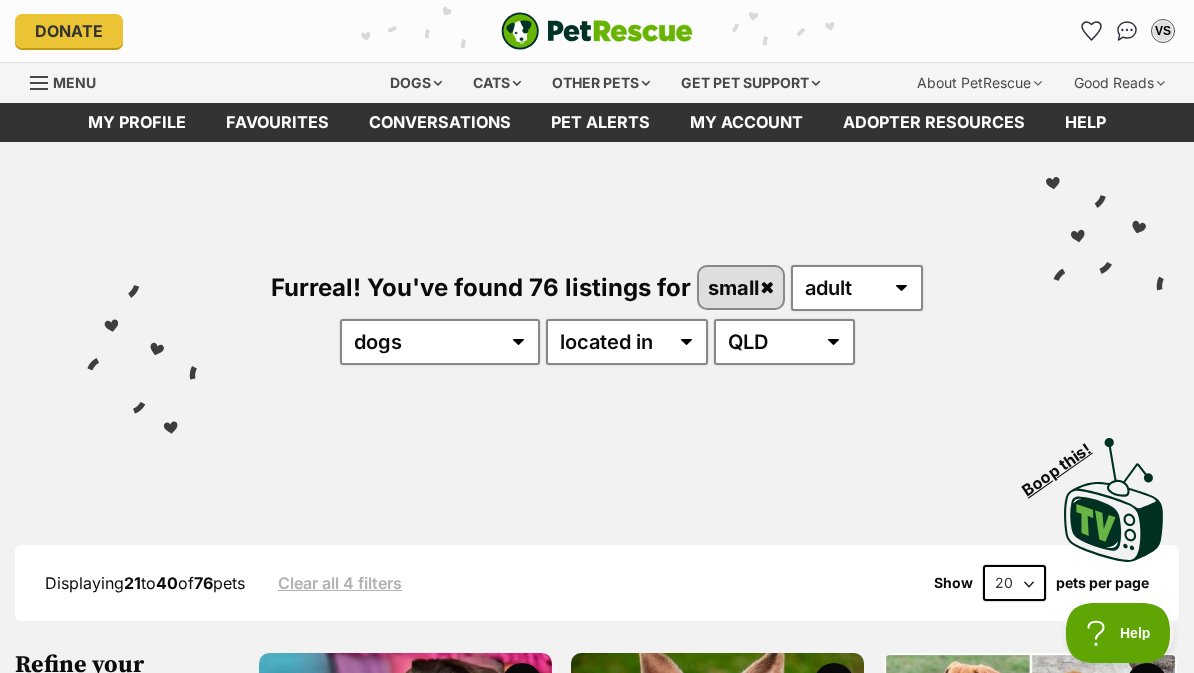 click on "Favourites" at bounding box center (277, 122) 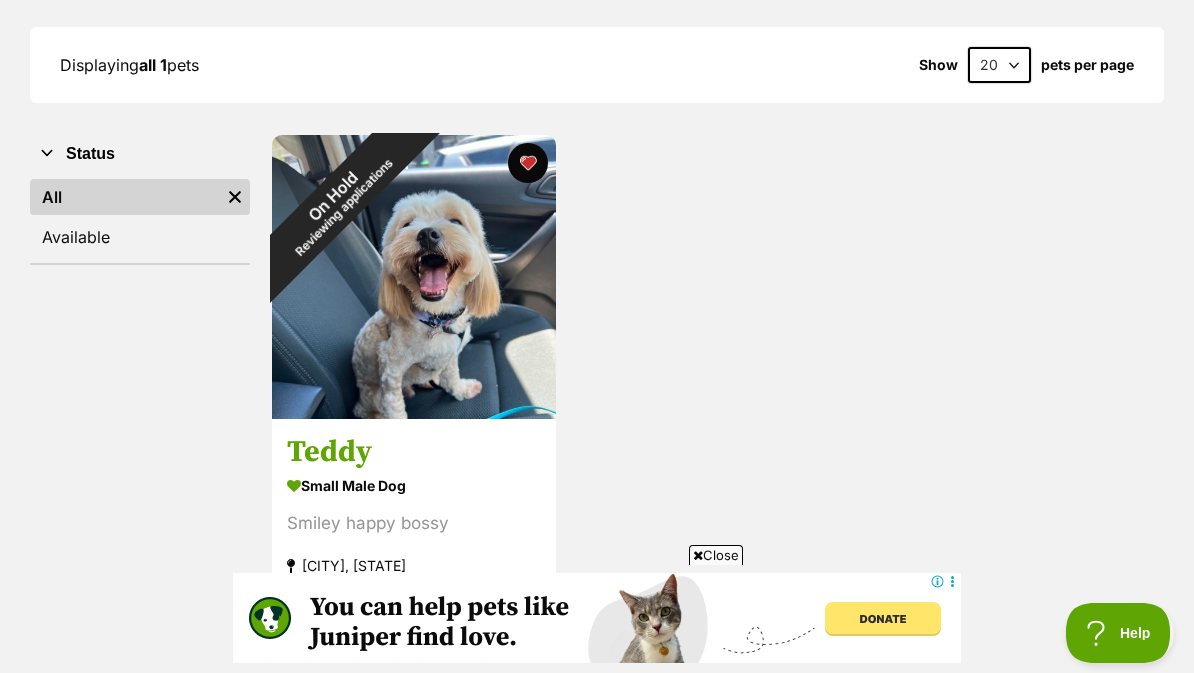 scroll, scrollTop: 263, scrollLeft: 0, axis: vertical 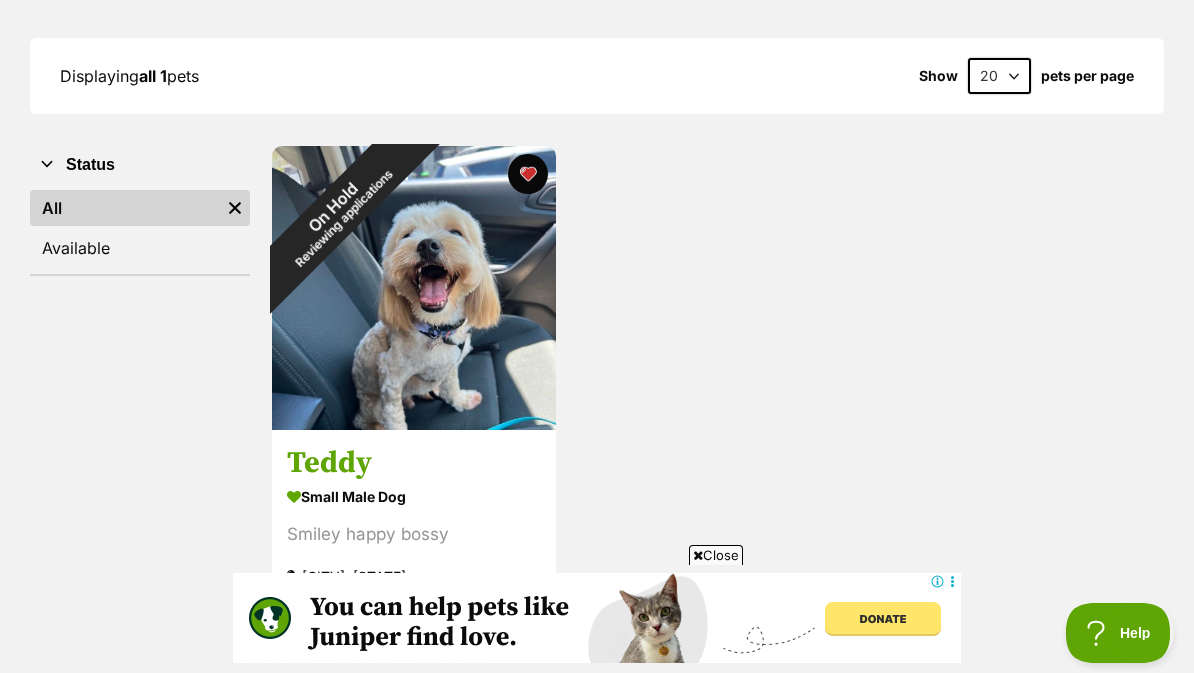 click on "On Hold Reviewing applications" at bounding box center (338, 212) 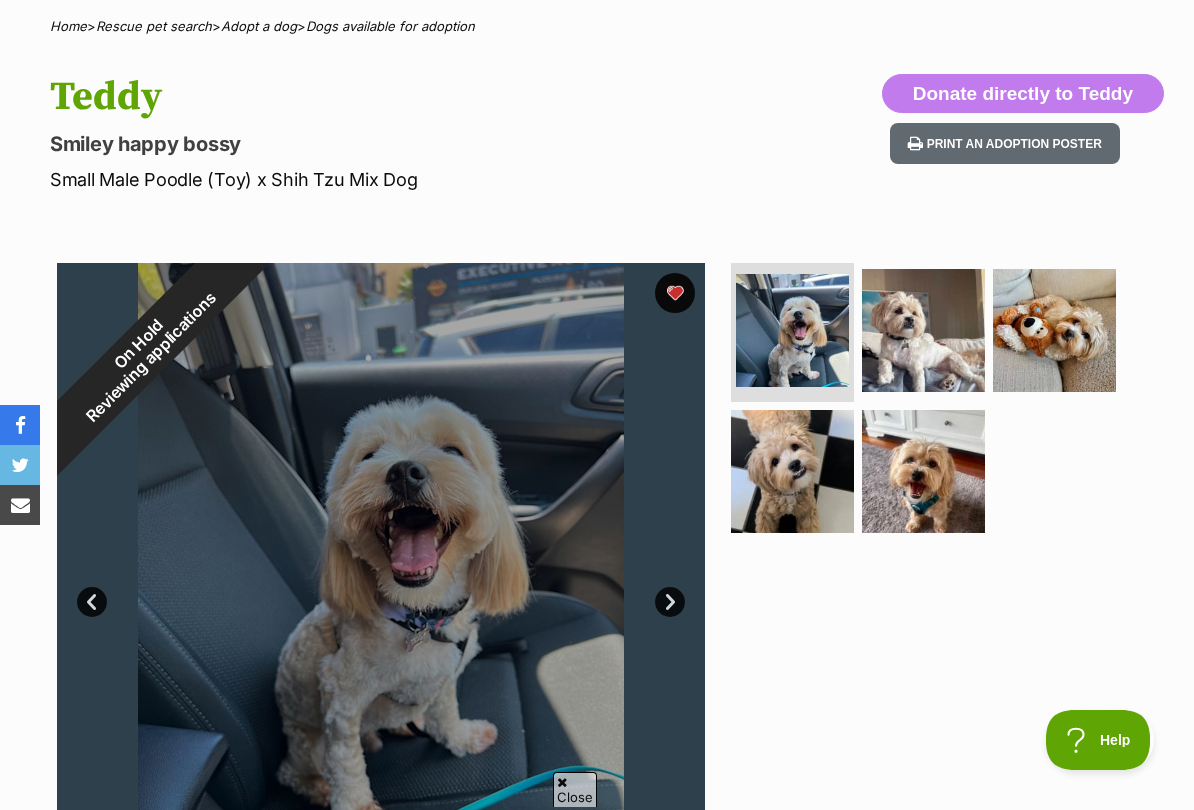 scroll, scrollTop: 0, scrollLeft: 0, axis: both 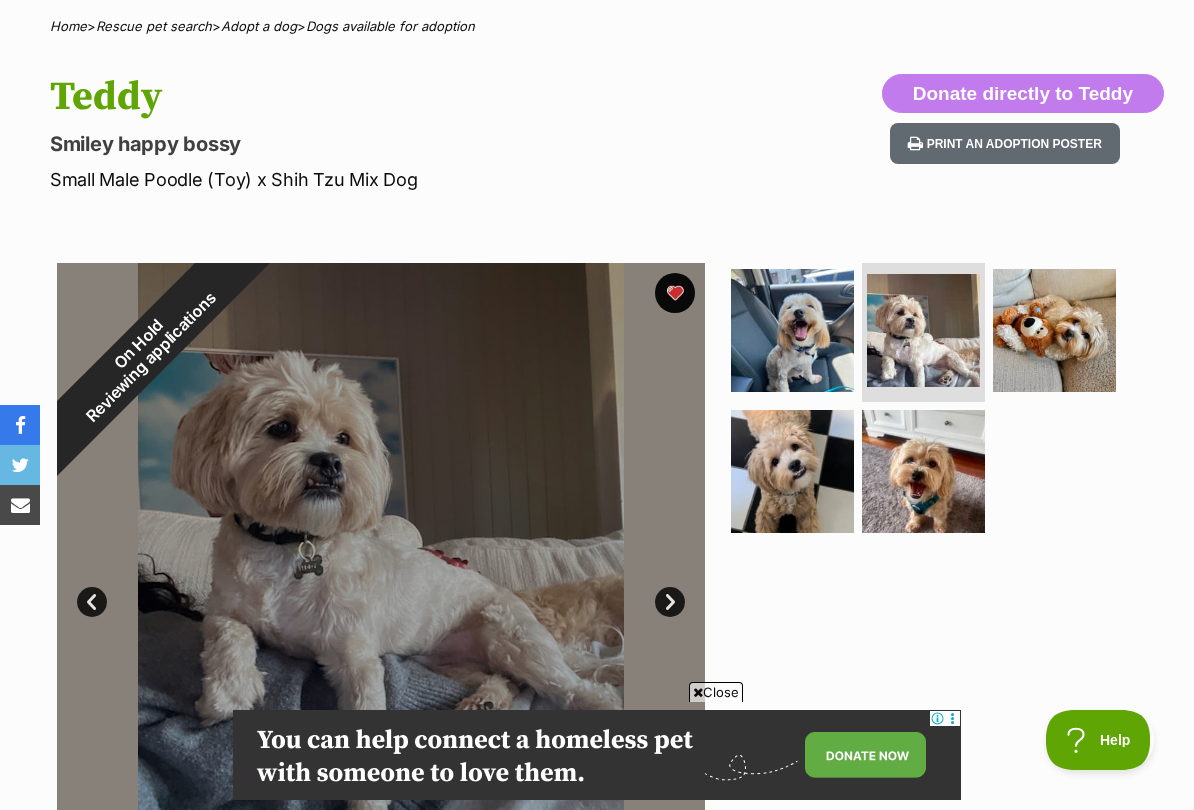 click on "Next" at bounding box center (670, 602) 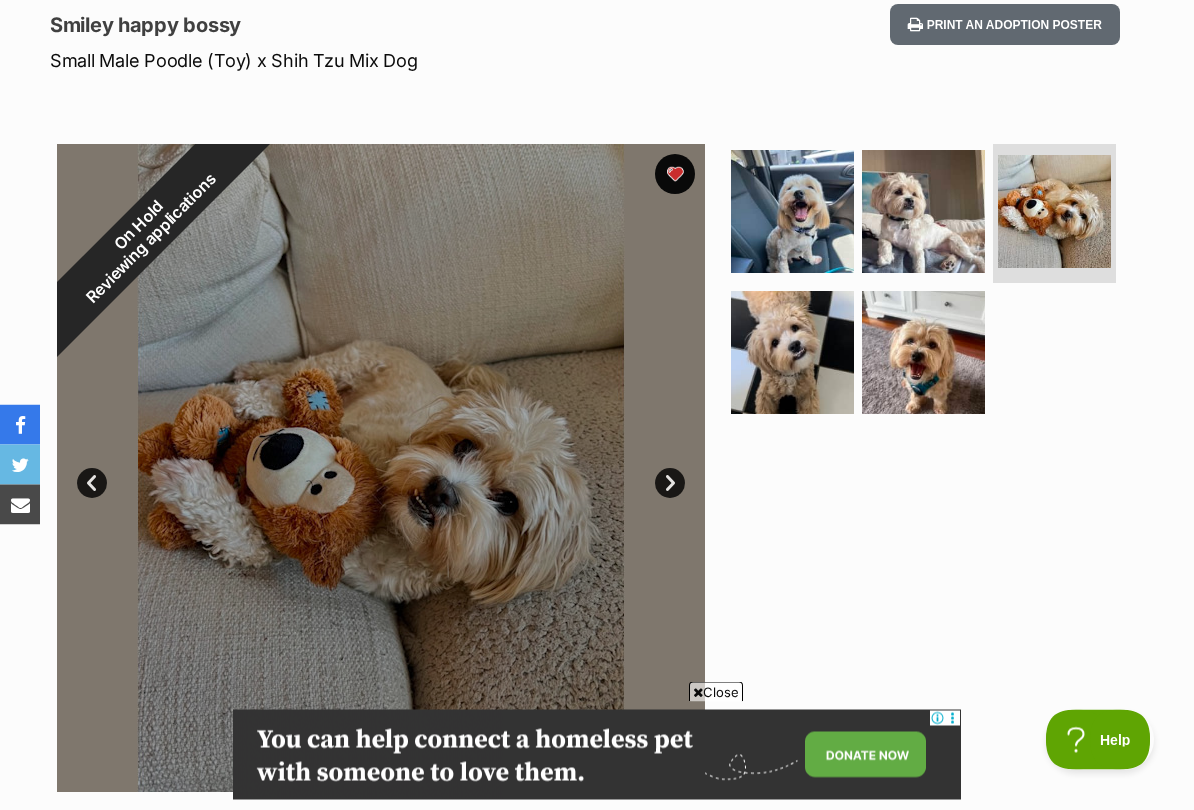 scroll, scrollTop: 272, scrollLeft: 0, axis: vertical 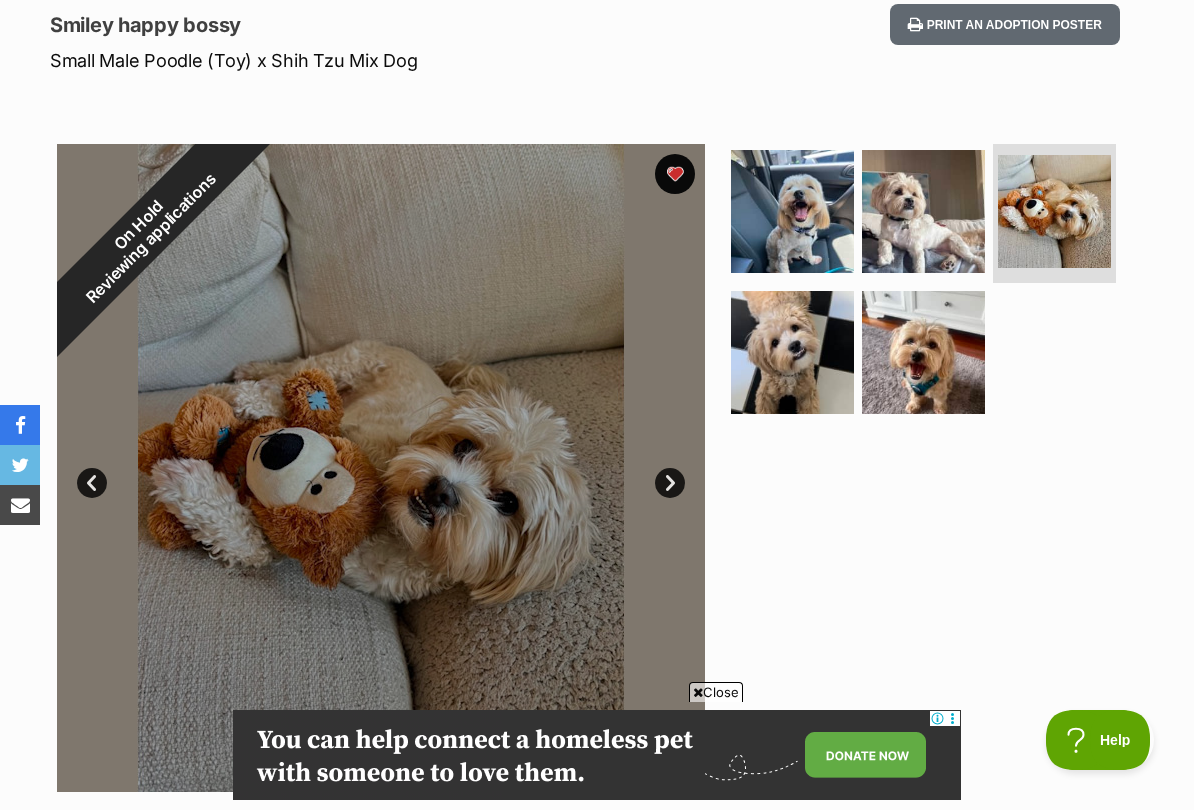 click on "Next" at bounding box center (670, 483) 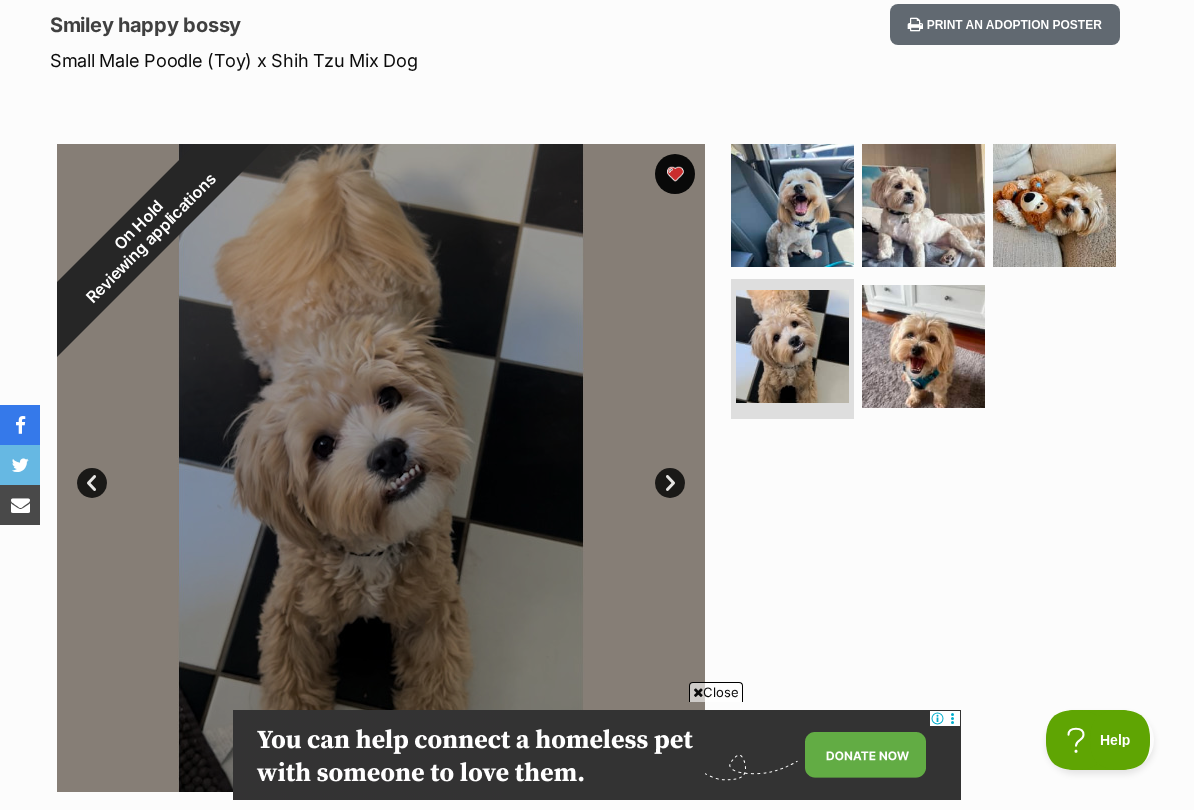 click on "Next" at bounding box center (670, 483) 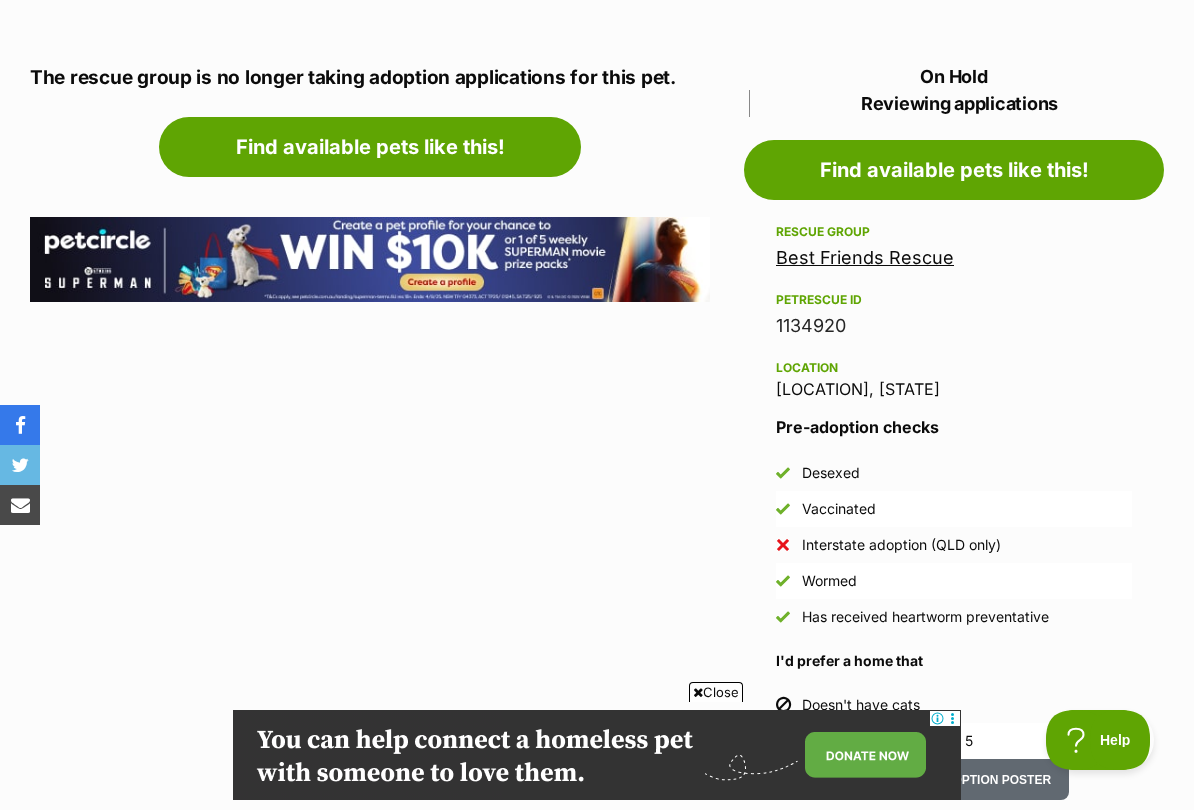 scroll, scrollTop: 1154, scrollLeft: 0, axis: vertical 